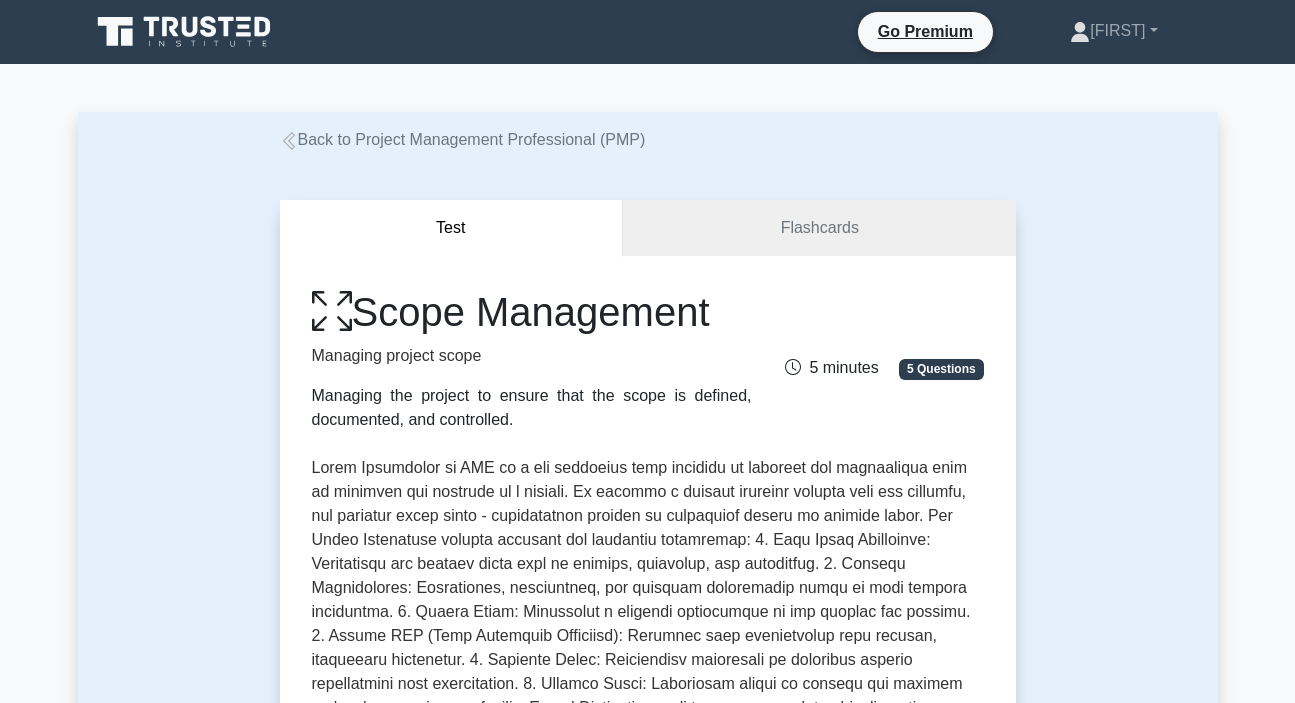 scroll, scrollTop: 410, scrollLeft: 0, axis: vertical 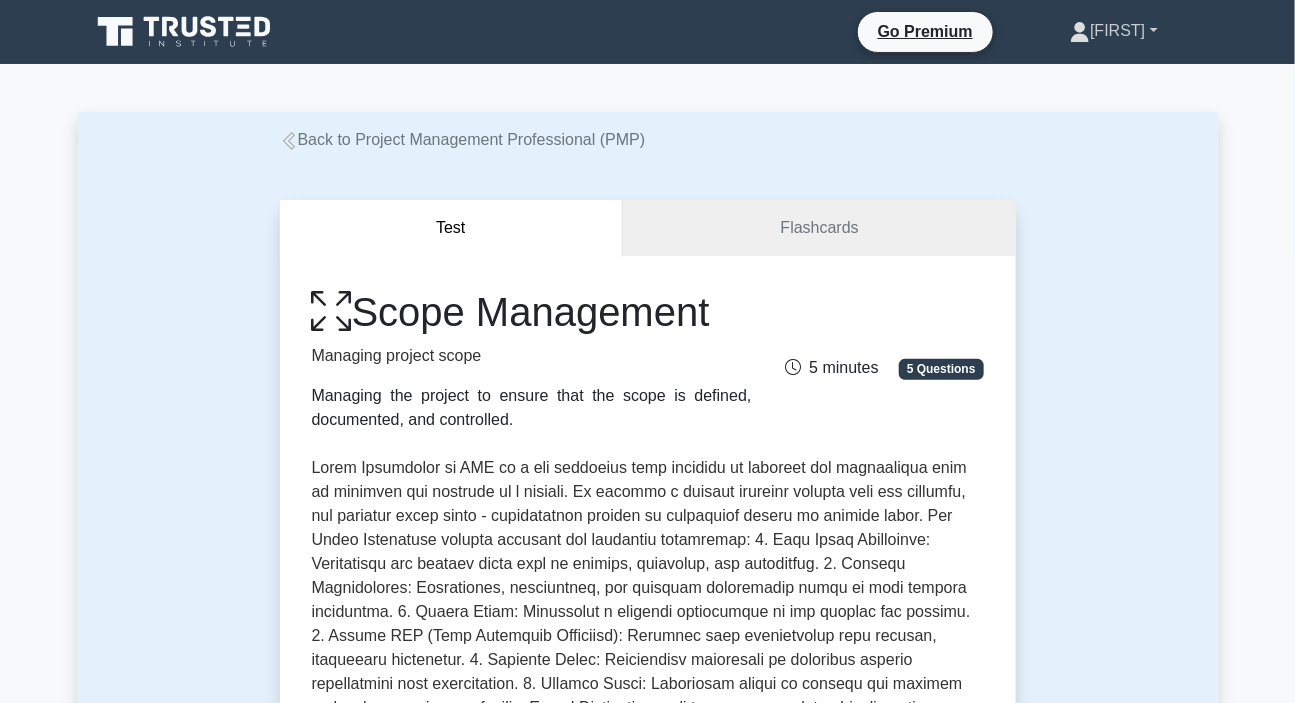 click on "[FIRST]" at bounding box center (1113, 31) 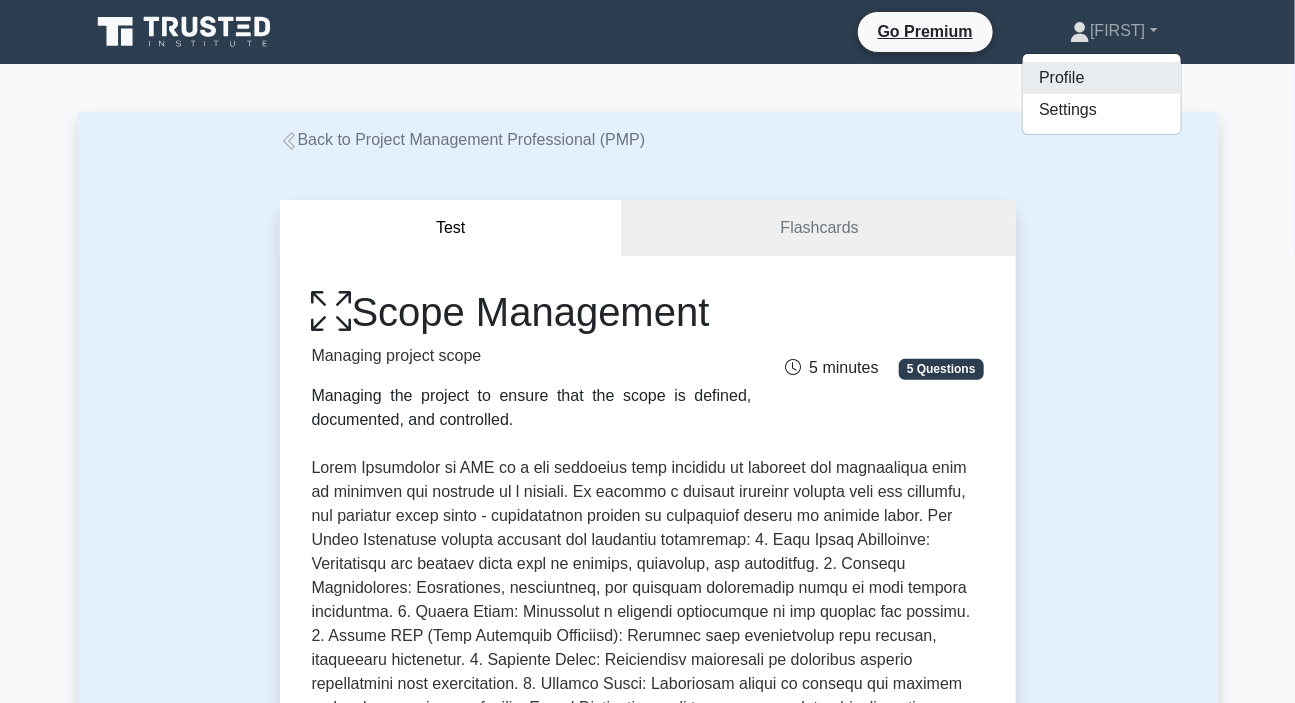 click on "Profile" at bounding box center [1102, 78] 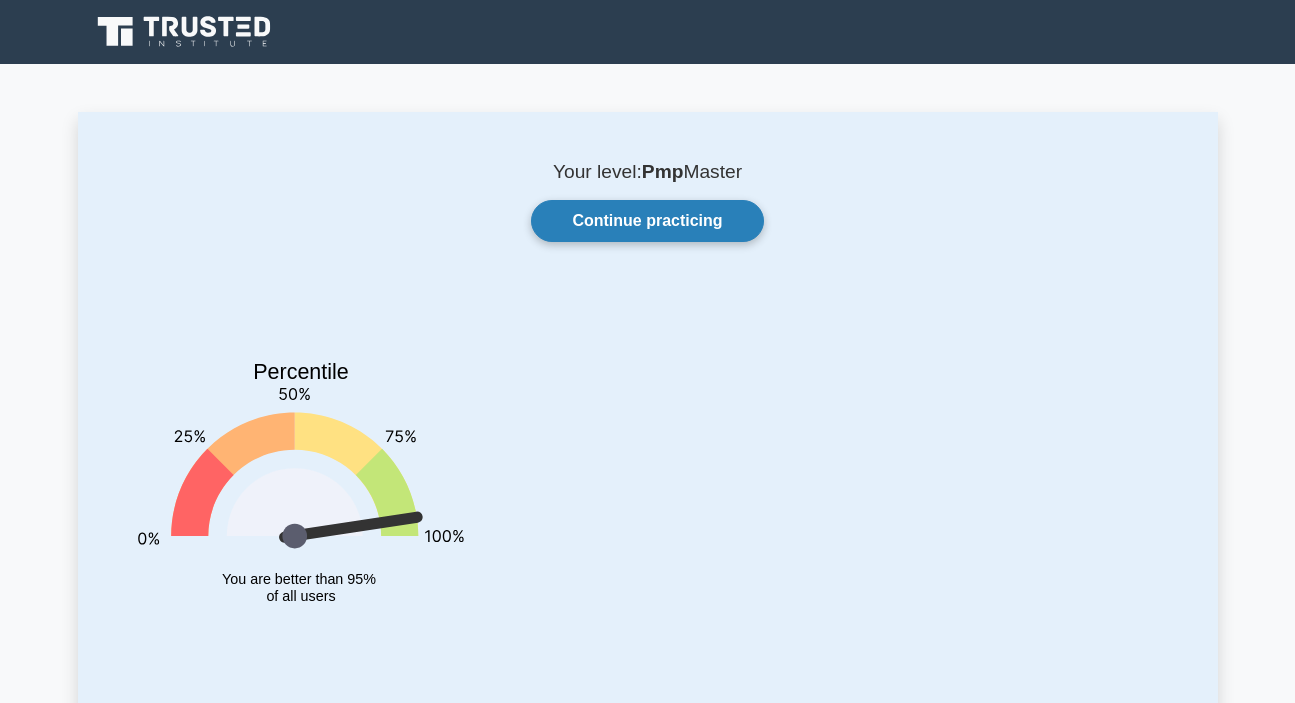 scroll, scrollTop: 0, scrollLeft: 0, axis: both 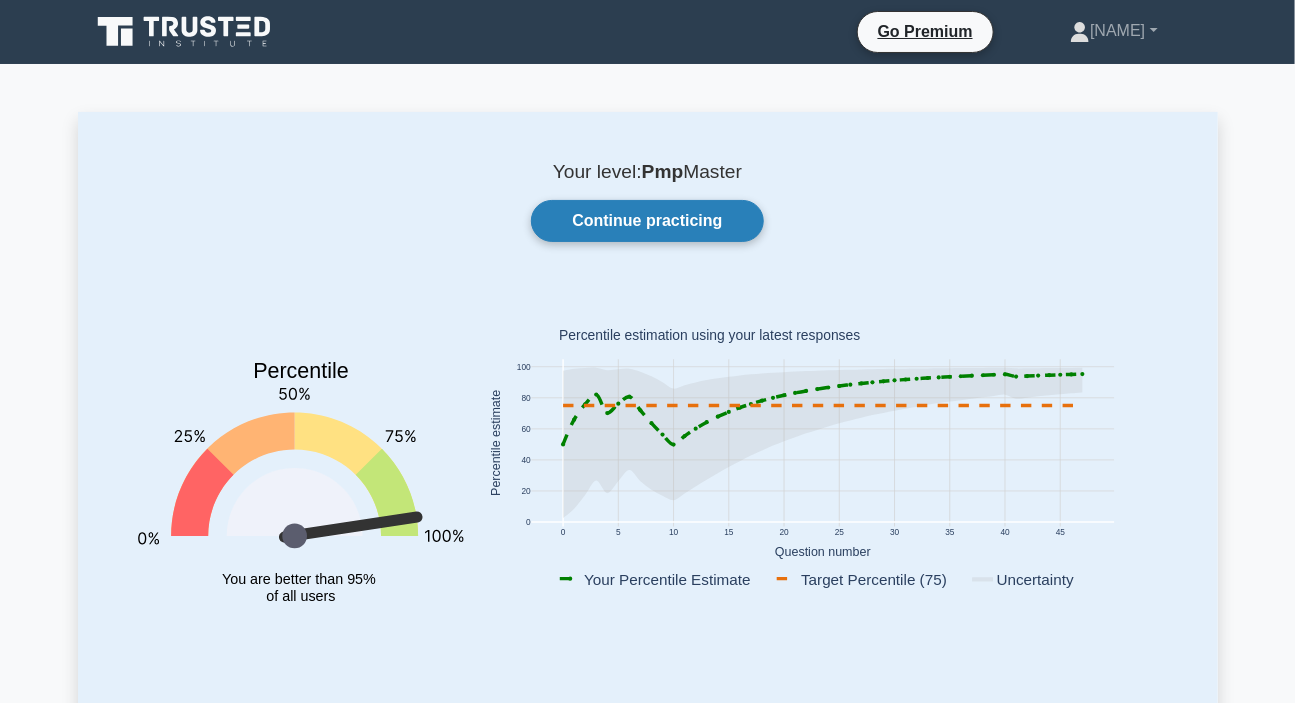 click on "Continue practicing" at bounding box center [647, 221] 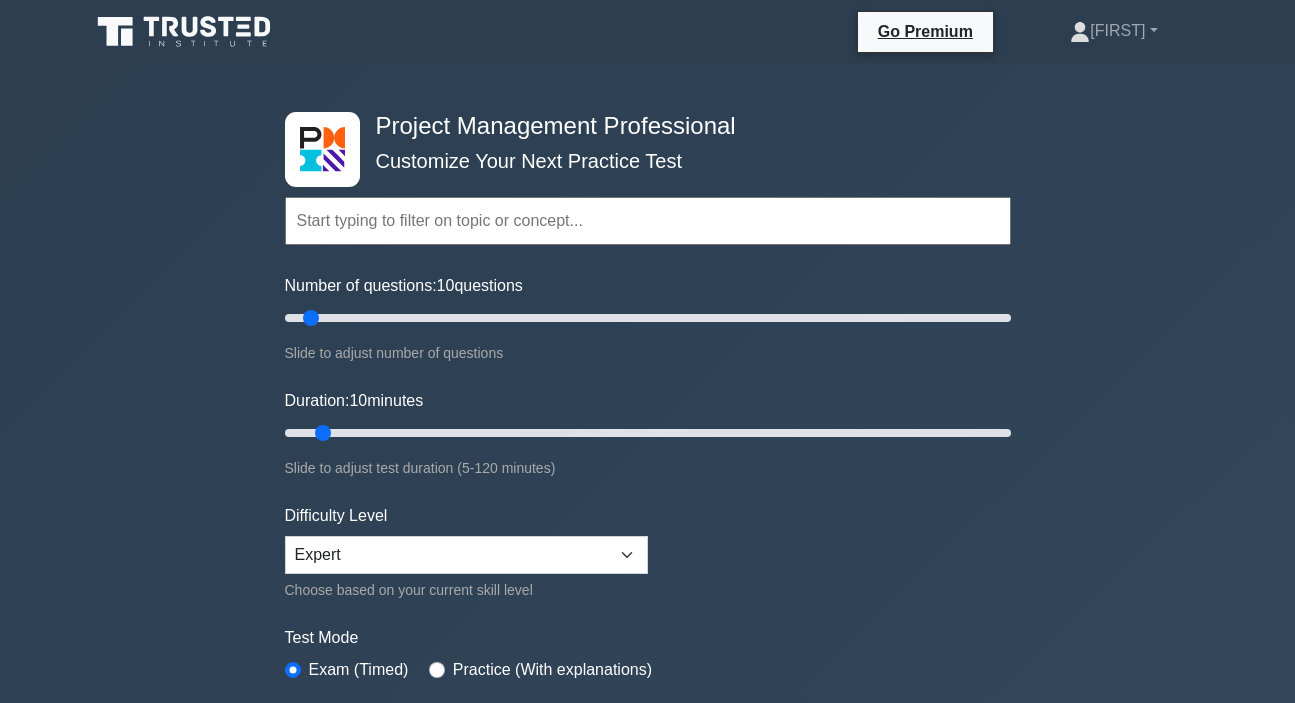 scroll, scrollTop: 1070, scrollLeft: 0, axis: vertical 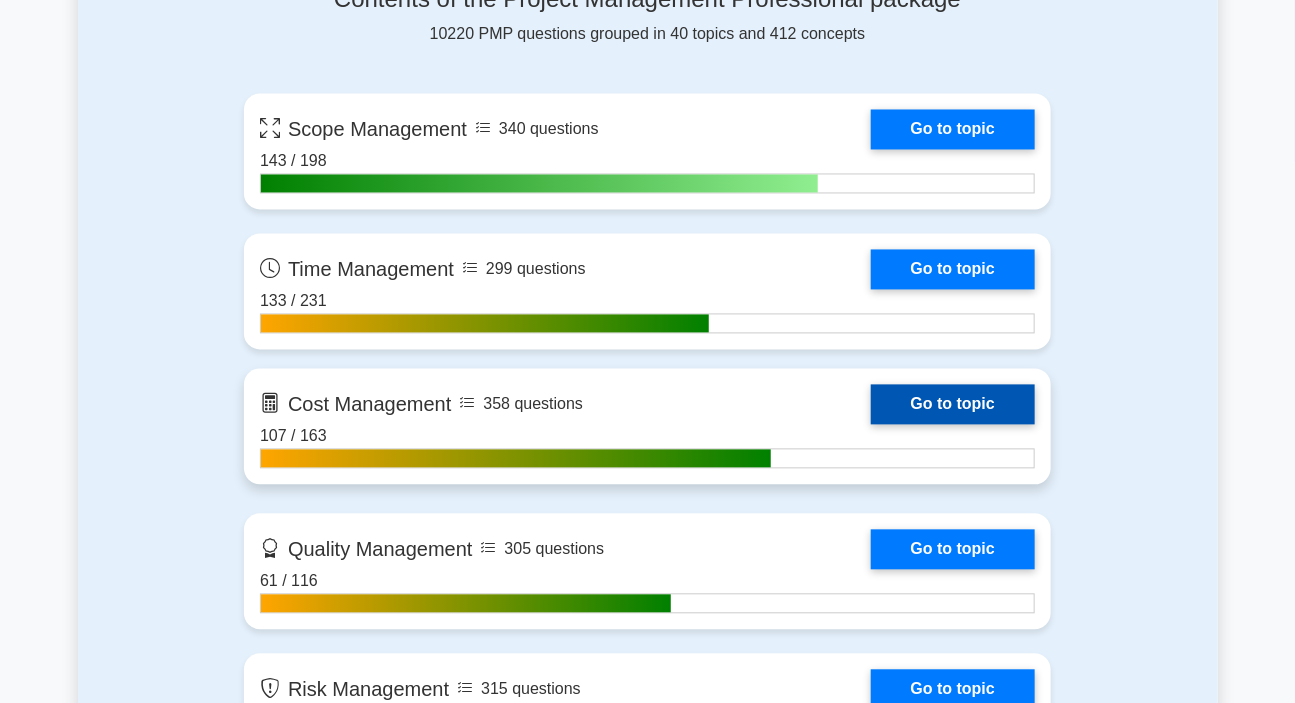 click on "Go to topic" at bounding box center [953, 405] 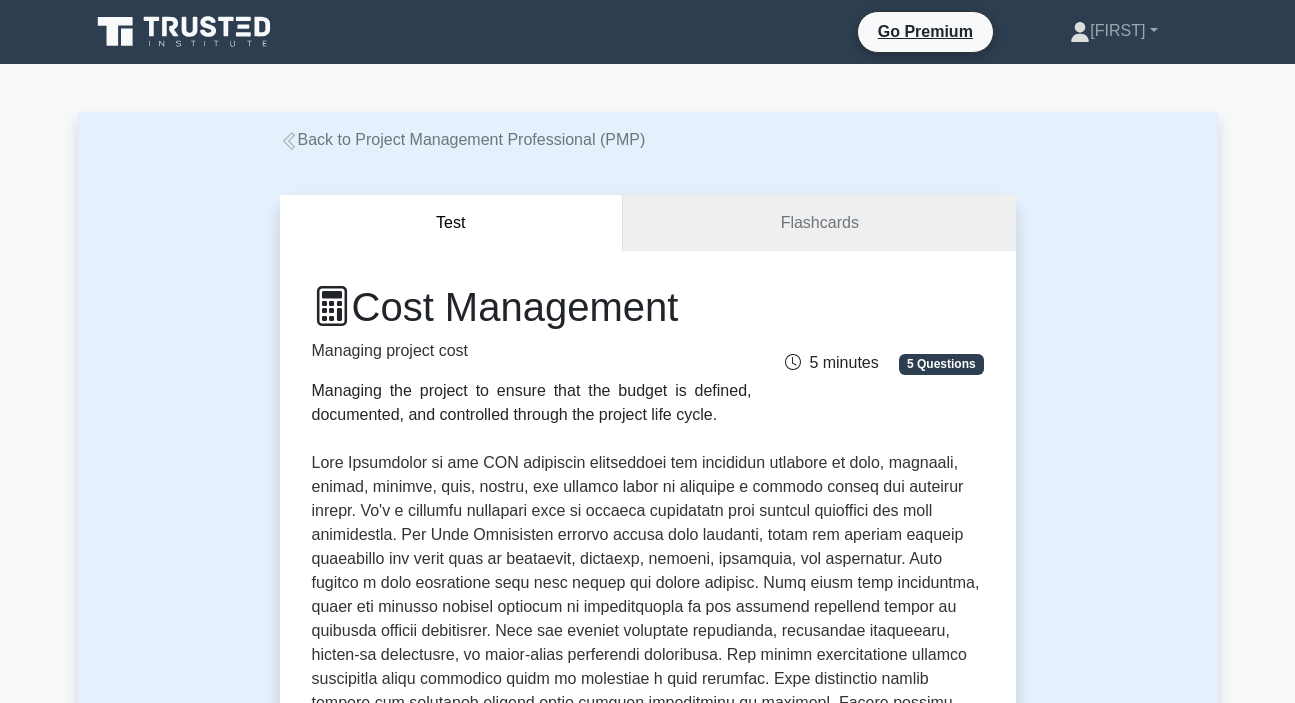 scroll, scrollTop: 0, scrollLeft: 0, axis: both 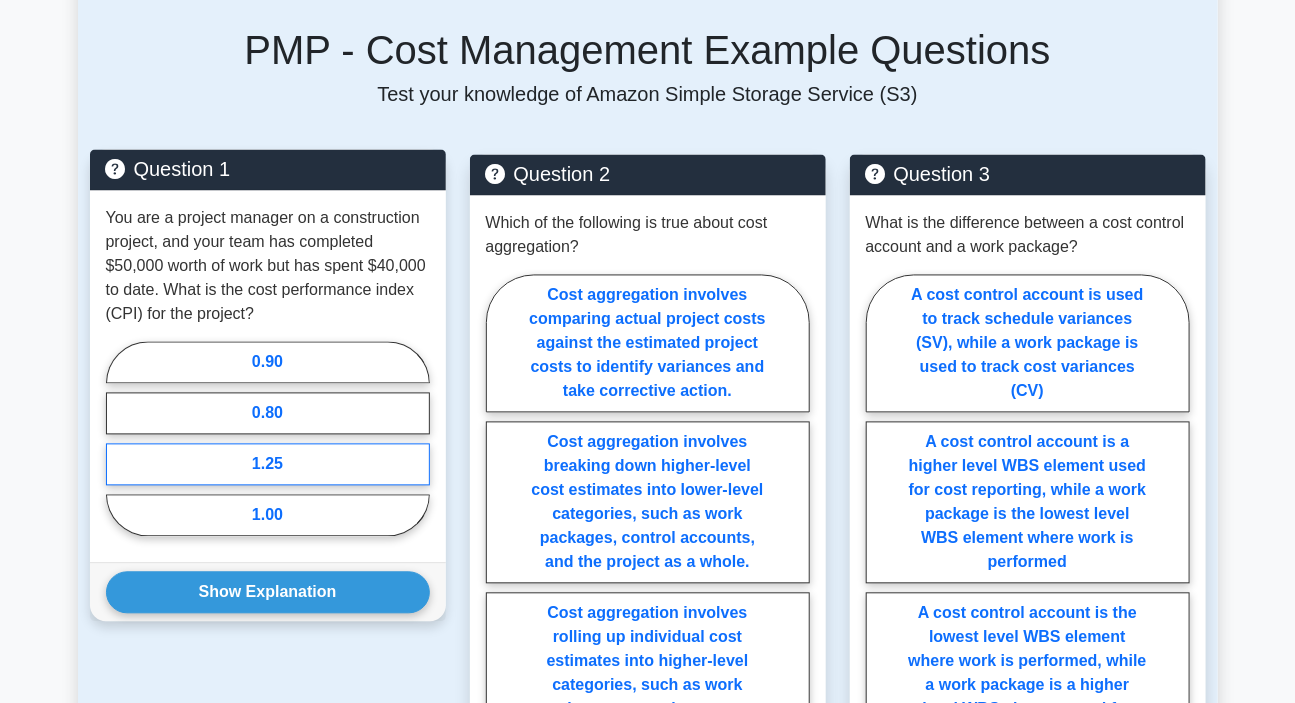 click on "1.25" at bounding box center (268, 465) 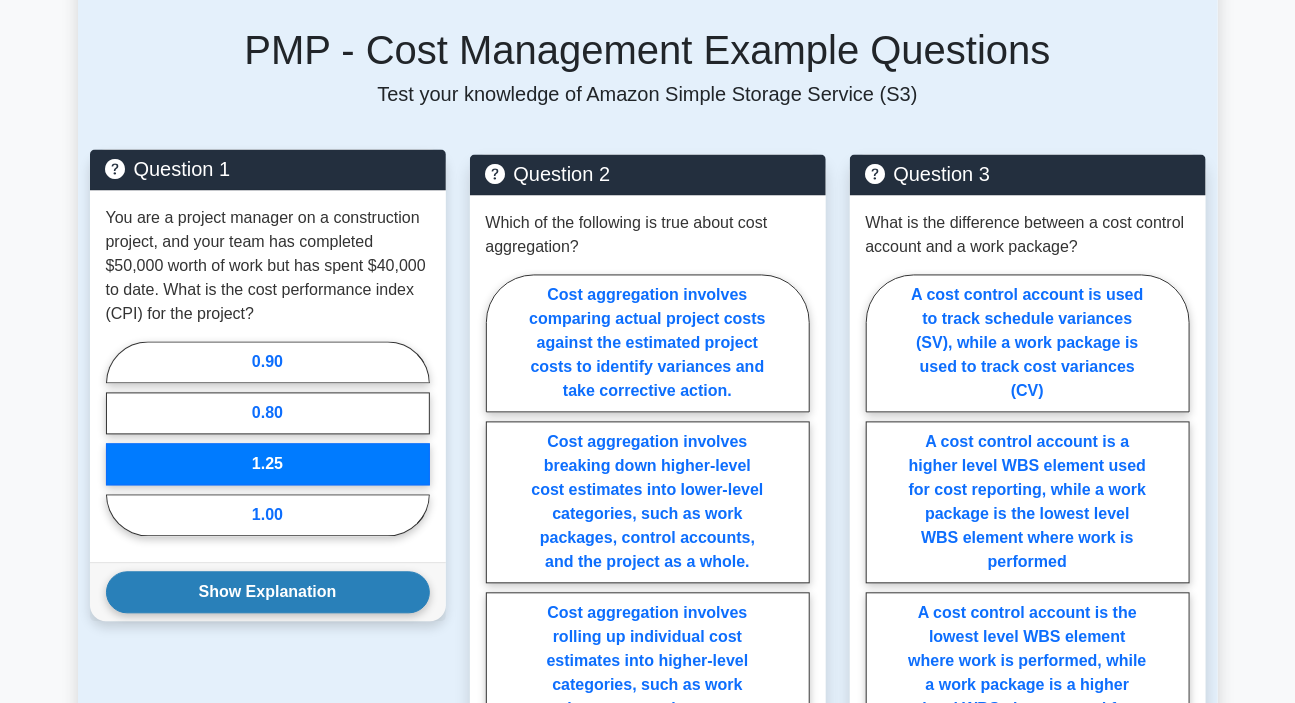 click on "Show Explanation" at bounding box center [268, 593] 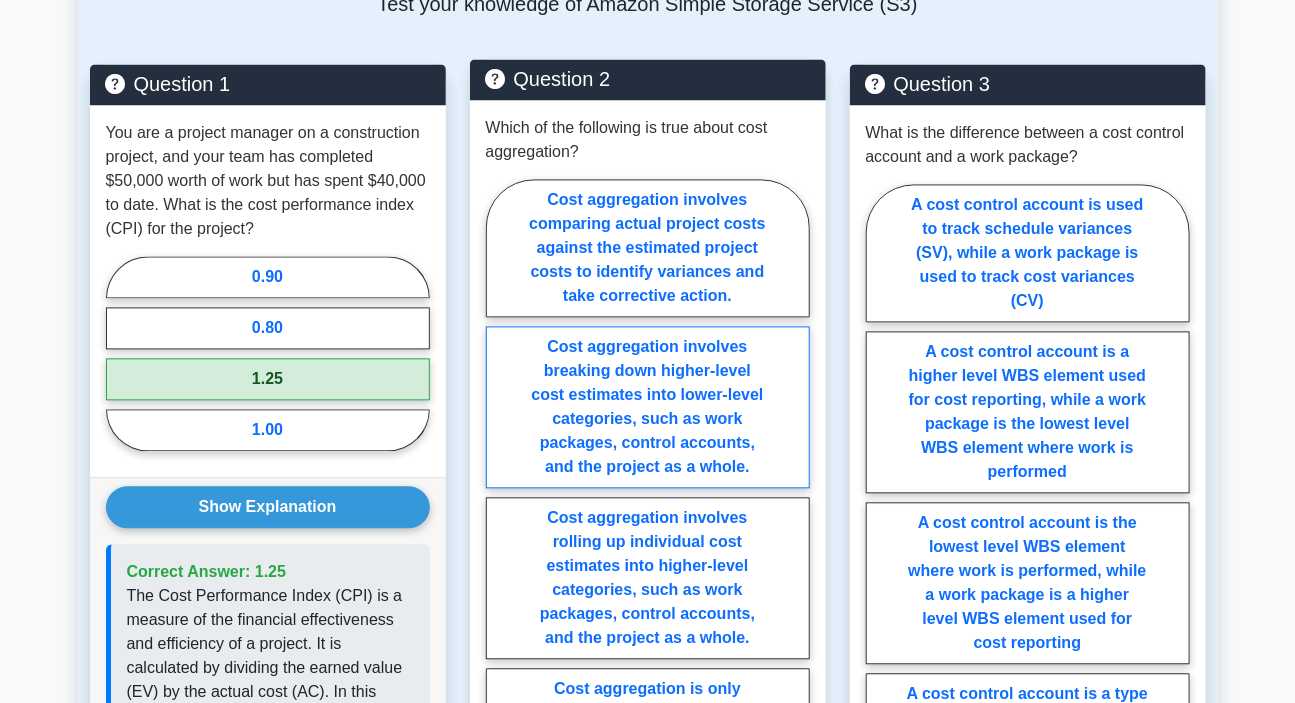 scroll, scrollTop: 1545, scrollLeft: 0, axis: vertical 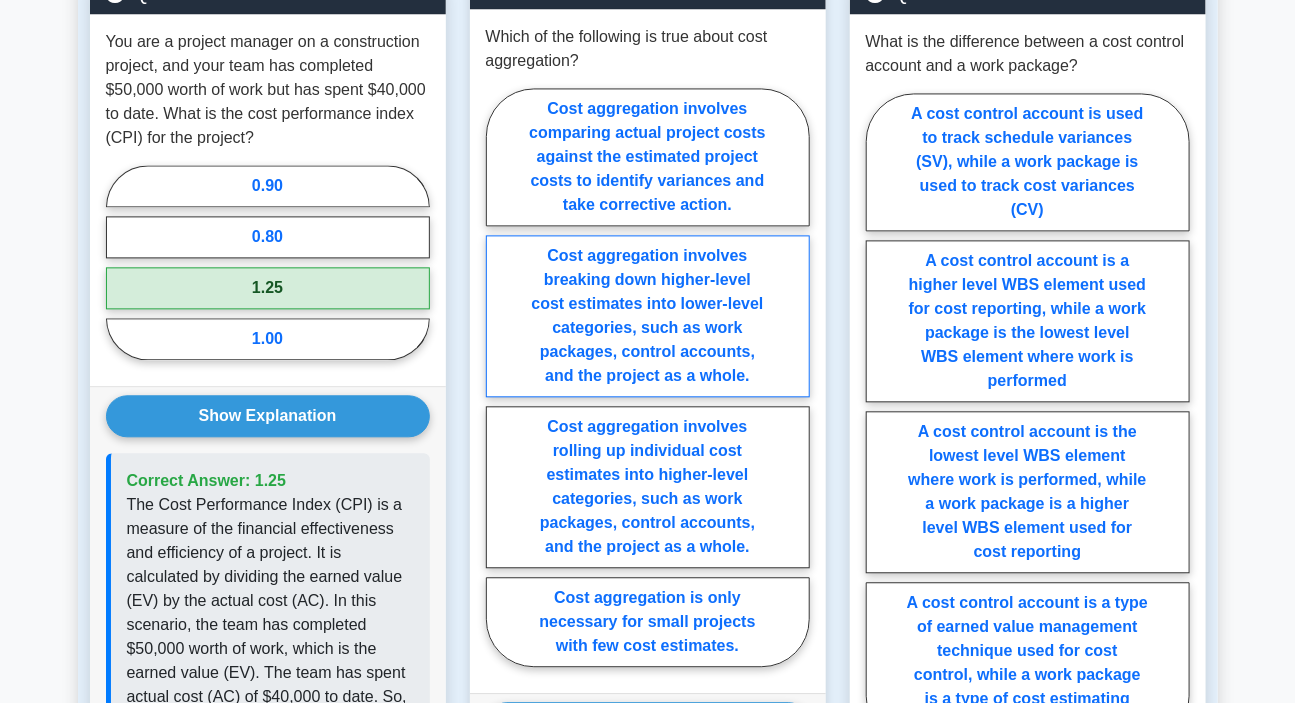 click on "Cost aggregation involves breaking down higher-level cost estimates into lower-level categories, such as work packages, control accounts, and the project as a whole." at bounding box center [648, 316] 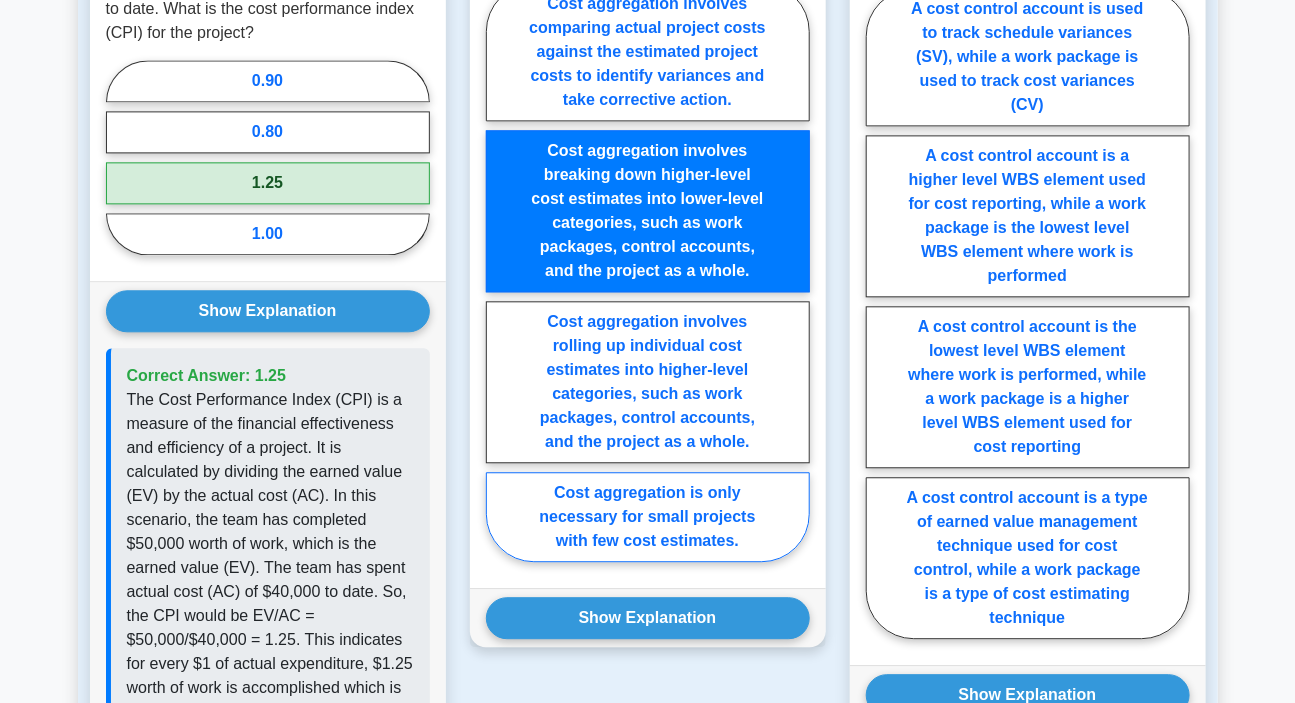 scroll, scrollTop: 1818, scrollLeft: 0, axis: vertical 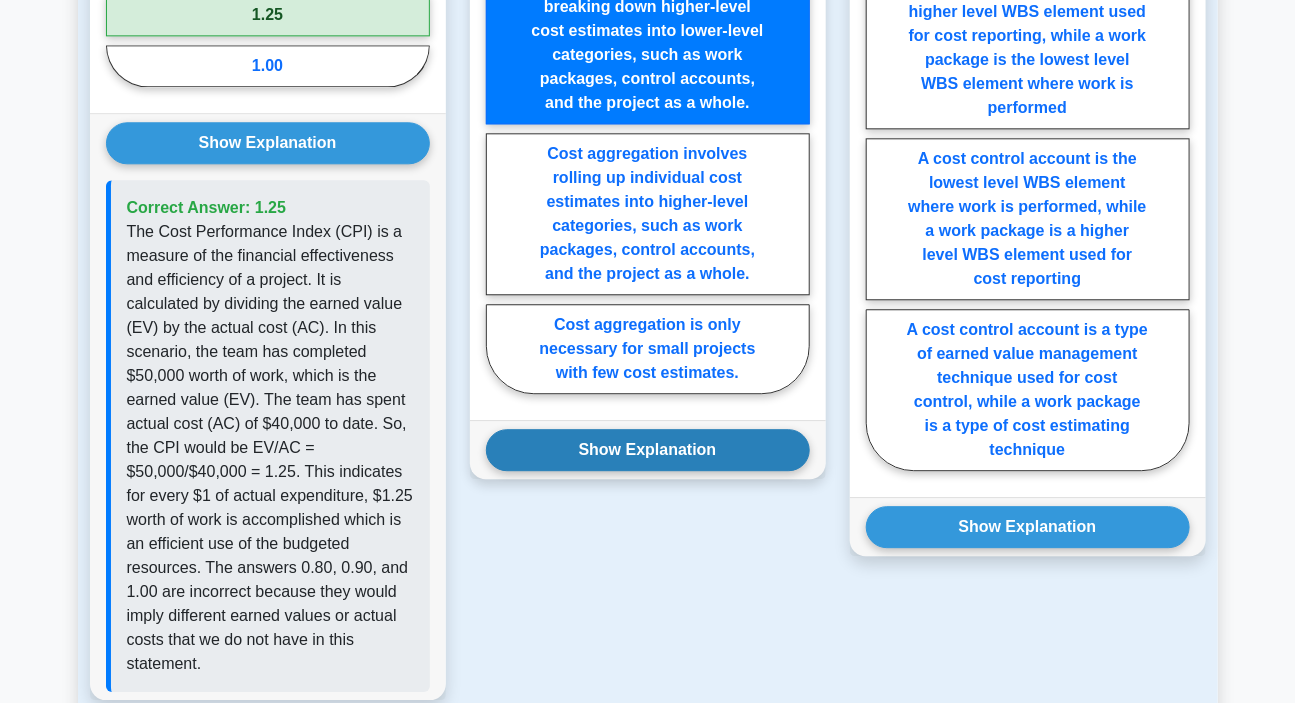 click on "Show Explanation" at bounding box center (648, 450) 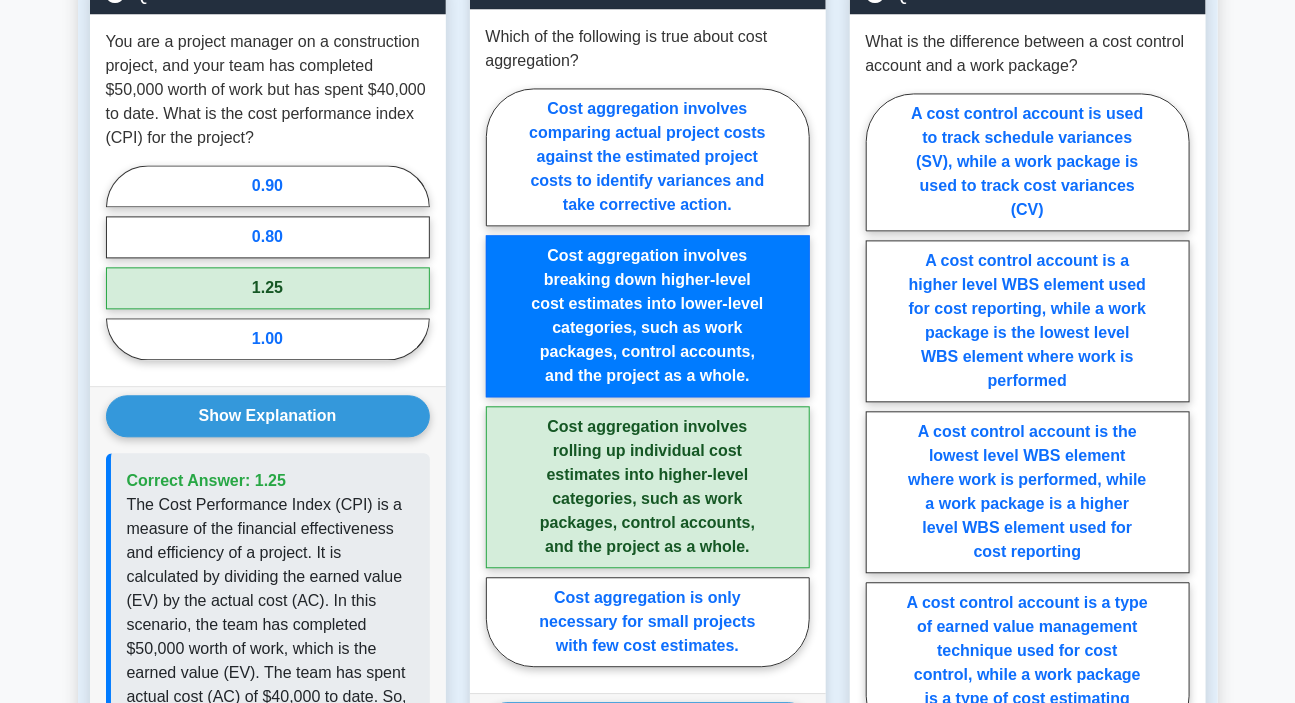 scroll, scrollTop: 1363, scrollLeft: 0, axis: vertical 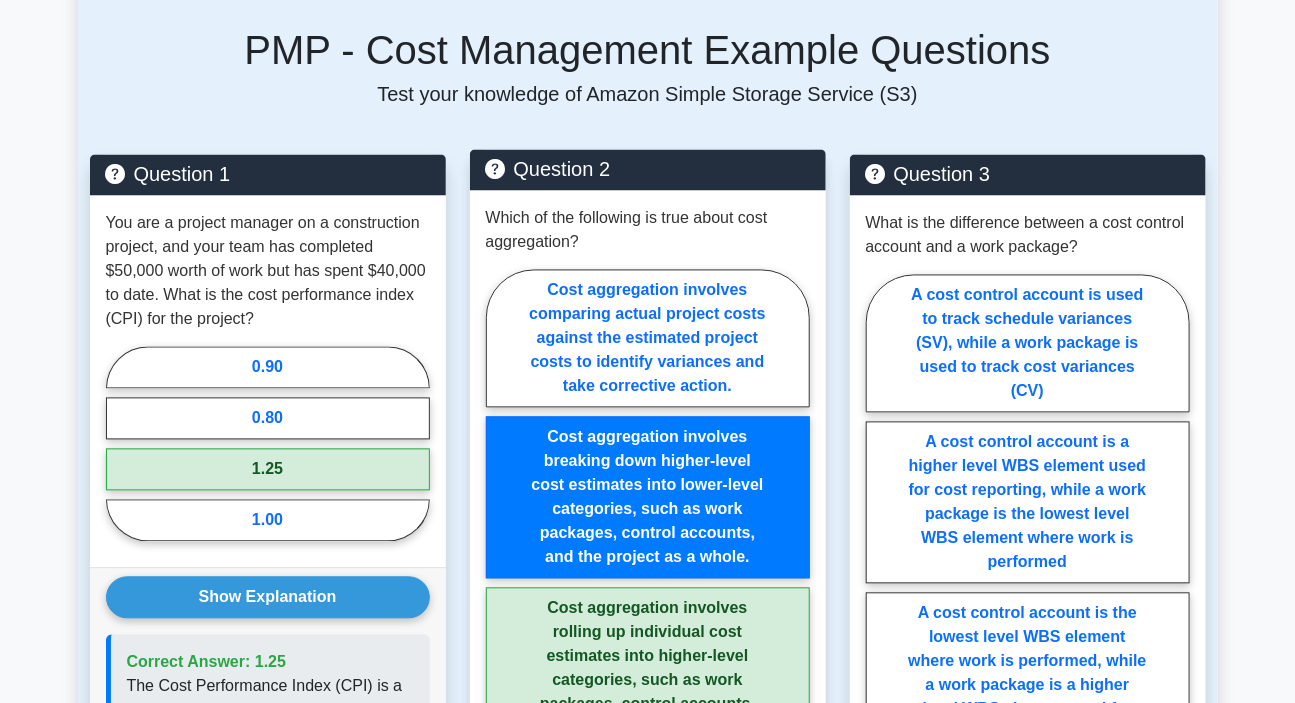 click on "Cost aggregation involves rolling up individual cost estimates into higher-level categories, such as work packages, control accounts, and the project as a whole." at bounding box center (648, 669) 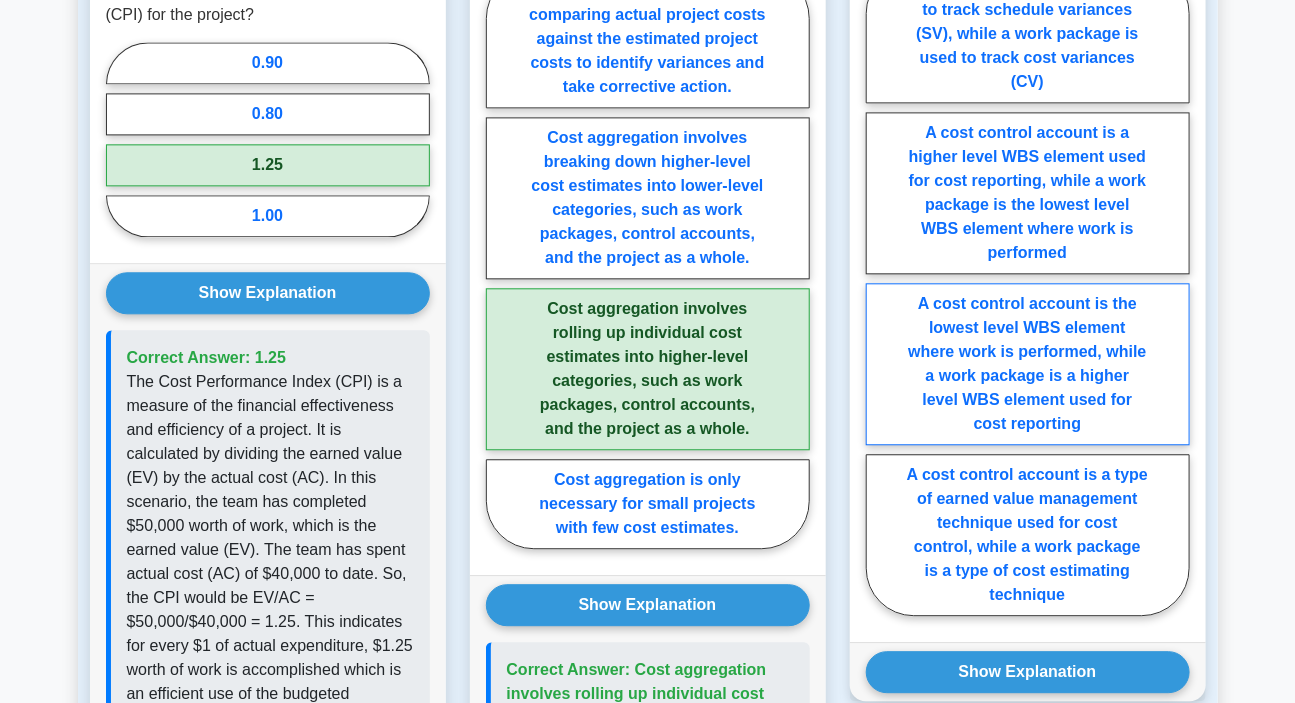 scroll, scrollTop: 1636, scrollLeft: 0, axis: vertical 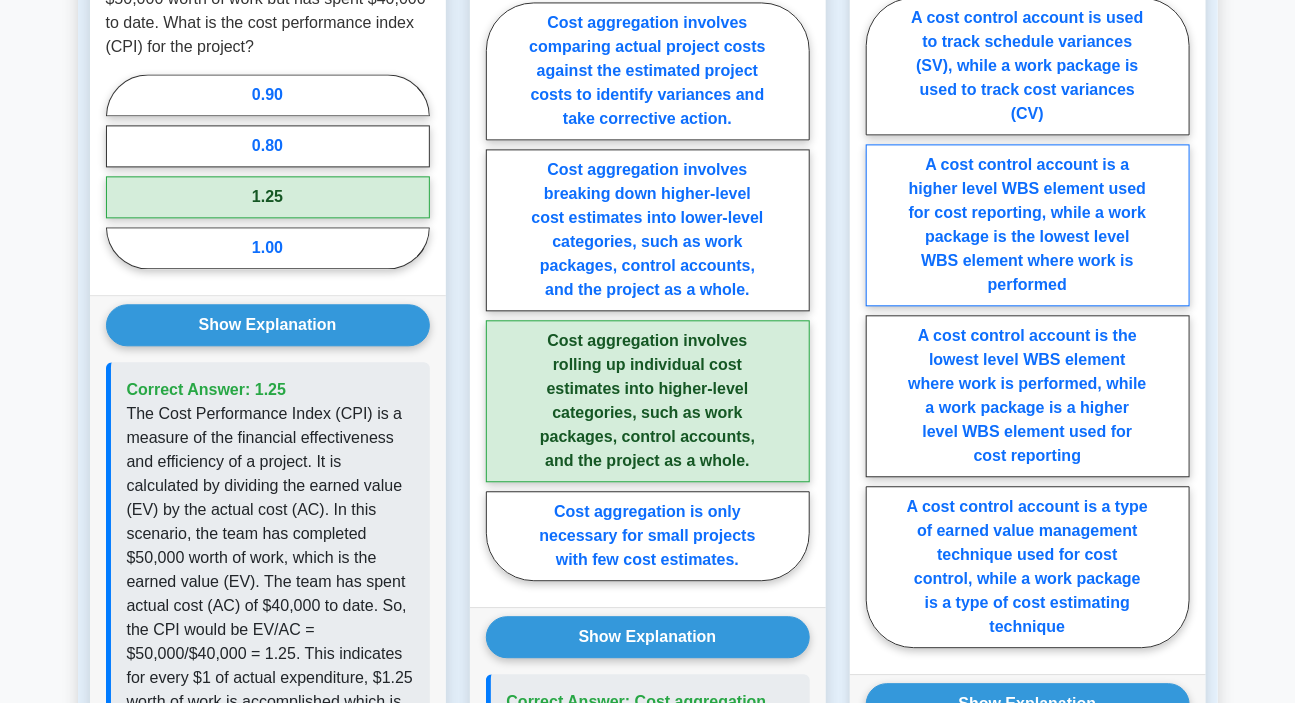 click on "A cost control account is a higher level WBS element used for cost reporting, while a work package is the lowest level WBS element where work is performed" at bounding box center (1028, 225) 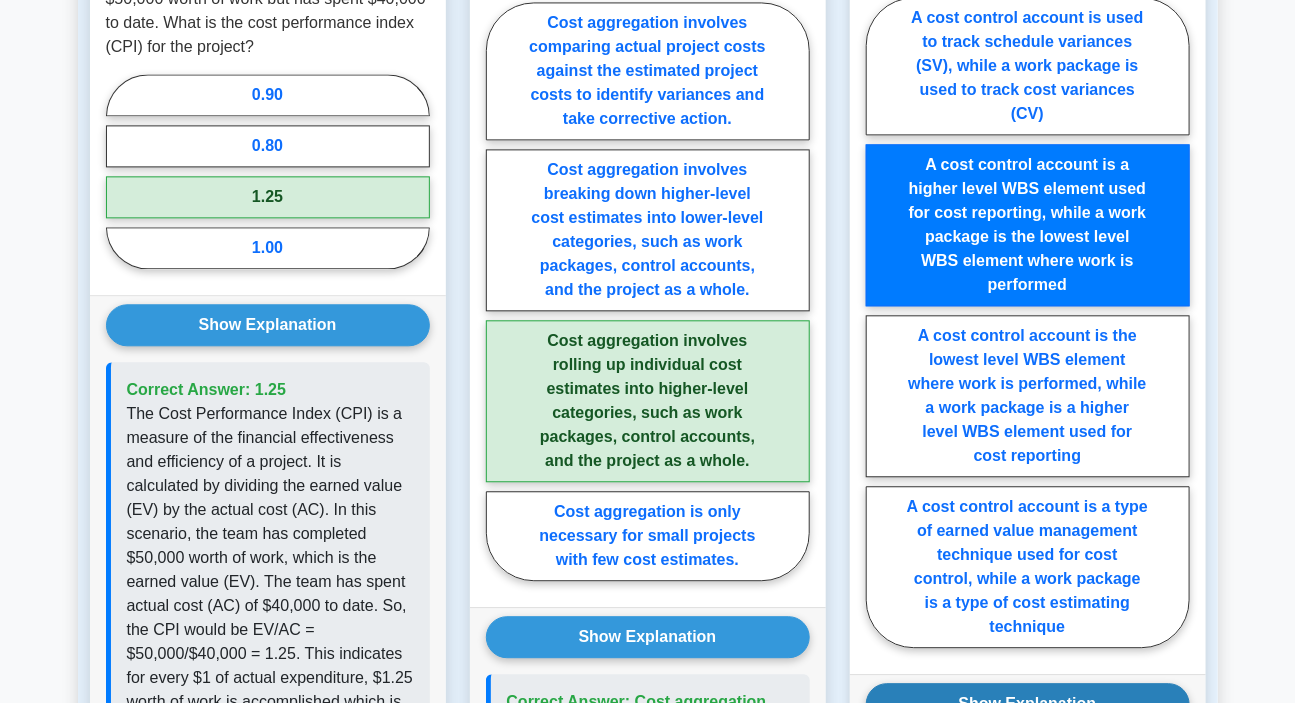 click on "Show Explanation" at bounding box center [1028, 704] 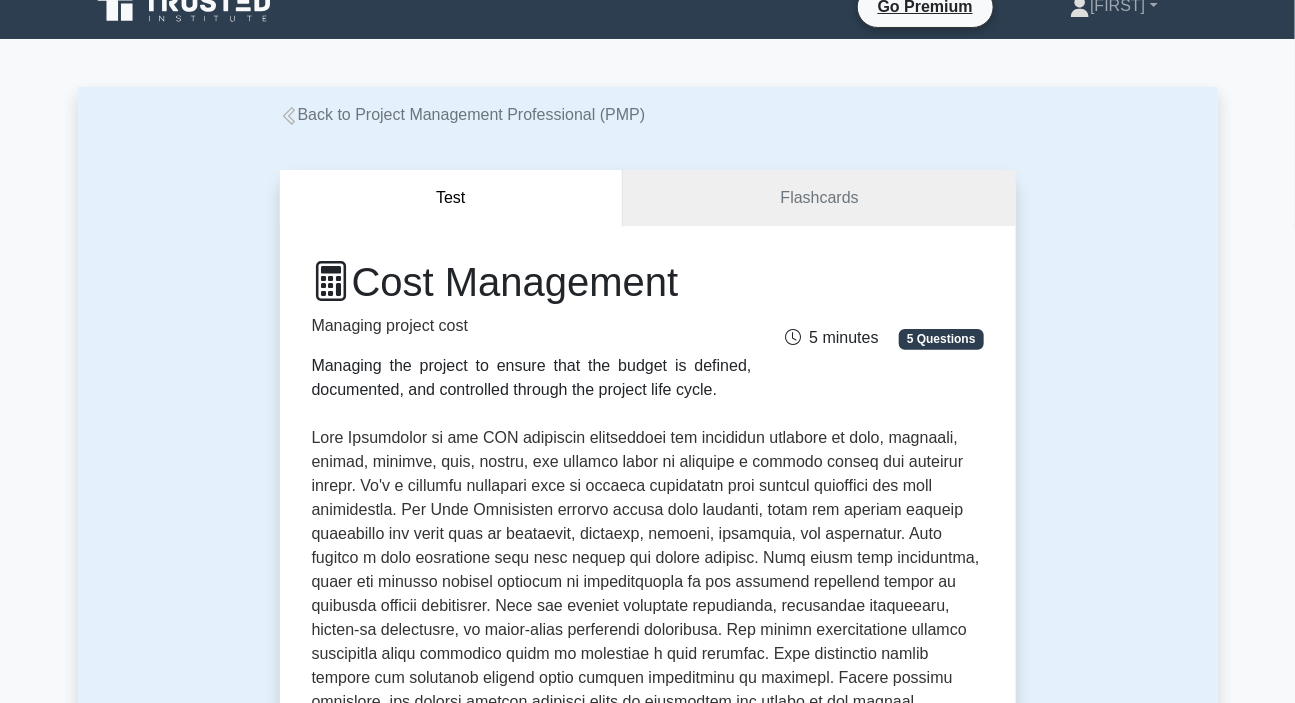 scroll, scrollTop: 0, scrollLeft: 0, axis: both 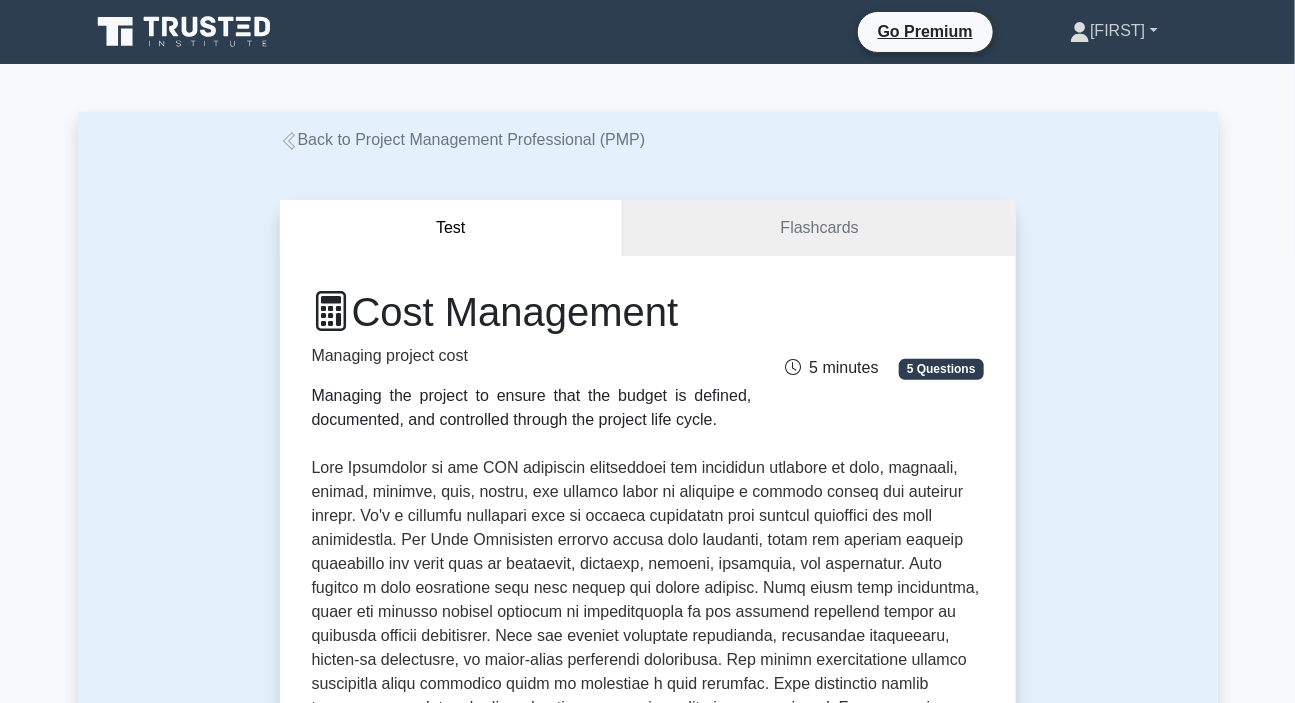 click on "[FIRST]" at bounding box center [1113, 31] 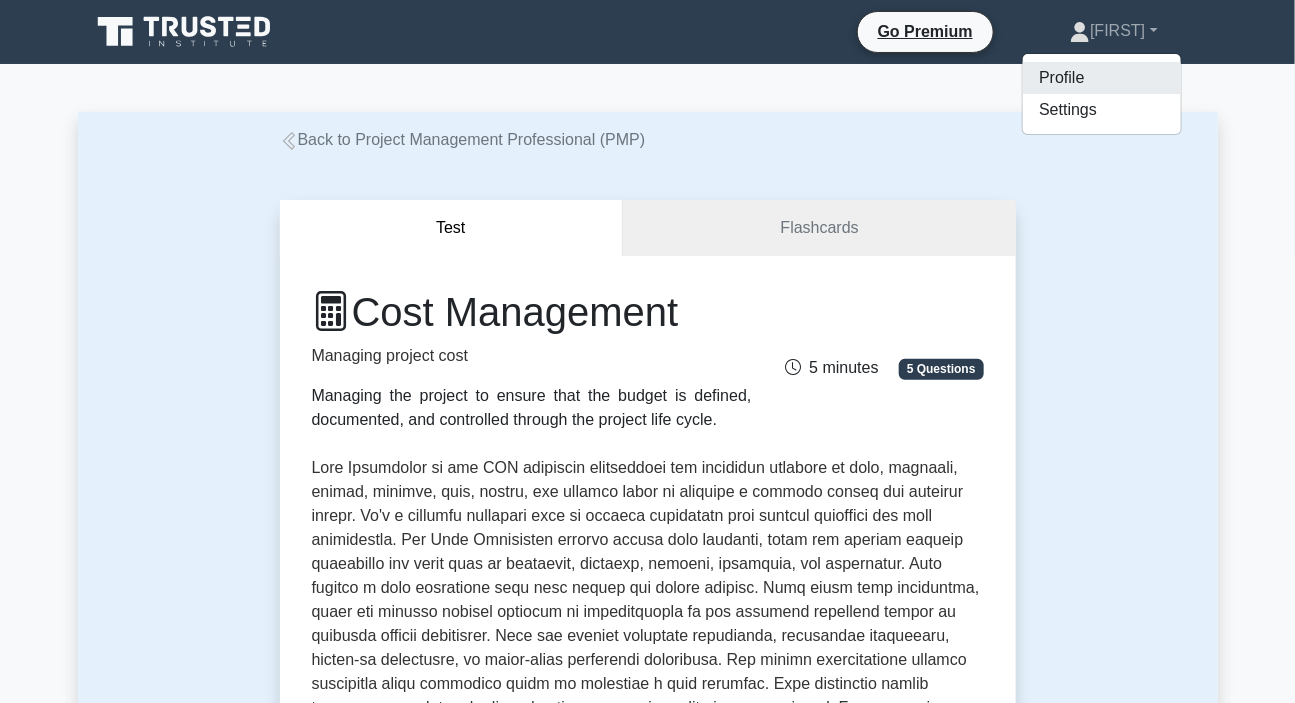 click on "Profile" at bounding box center [1102, 78] 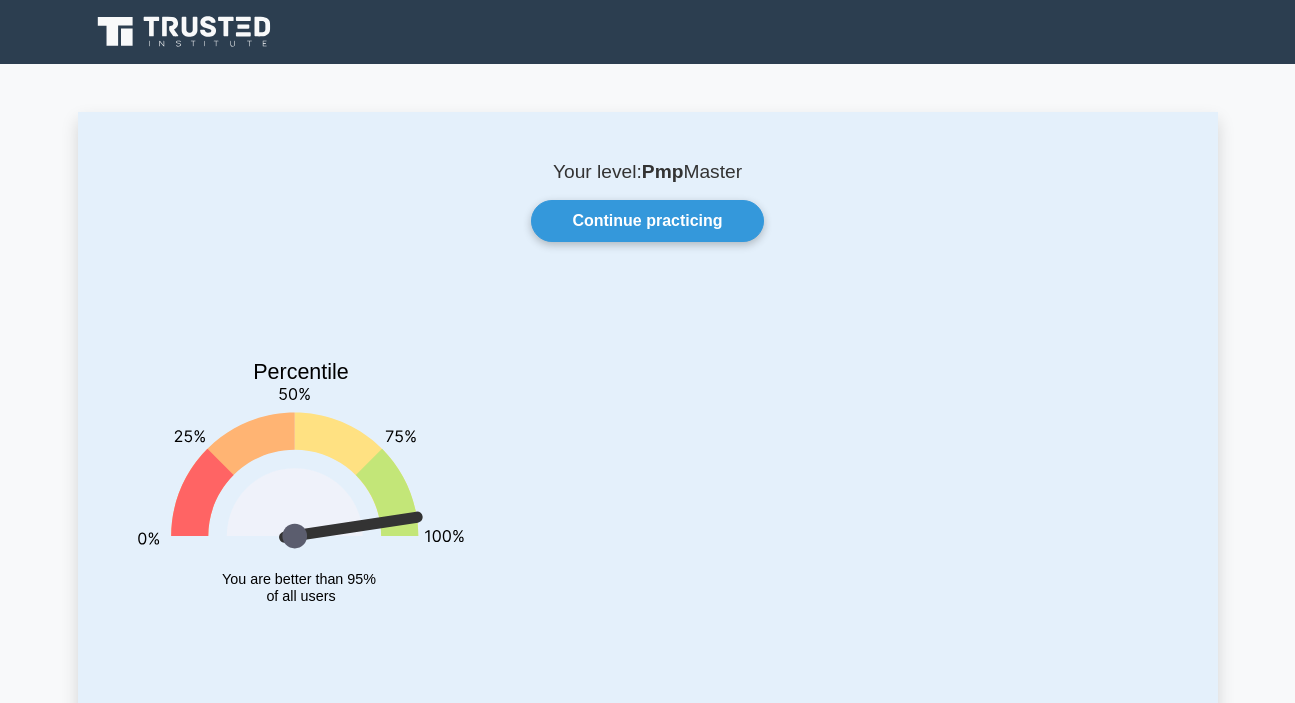 scroll, scrollTop: 0, scrollLeft: 0, axis: both 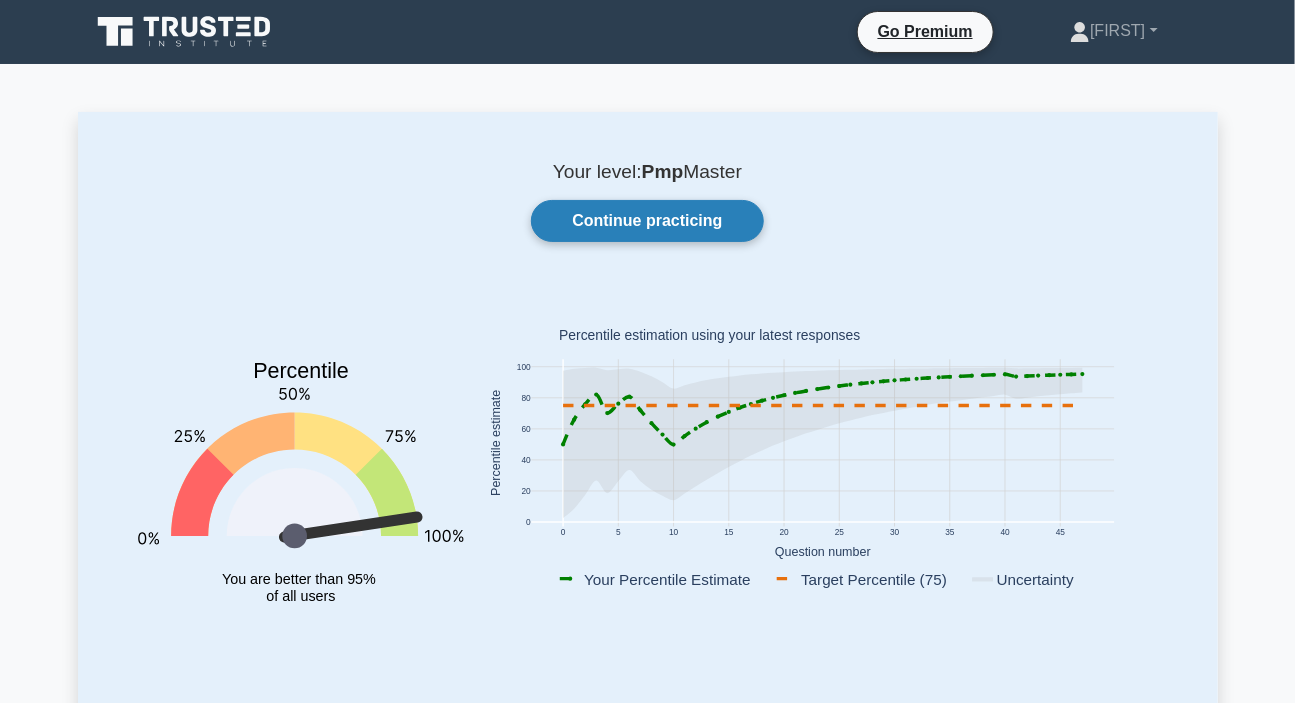 click on "Continue practicing" at bounding box center [647, 221] 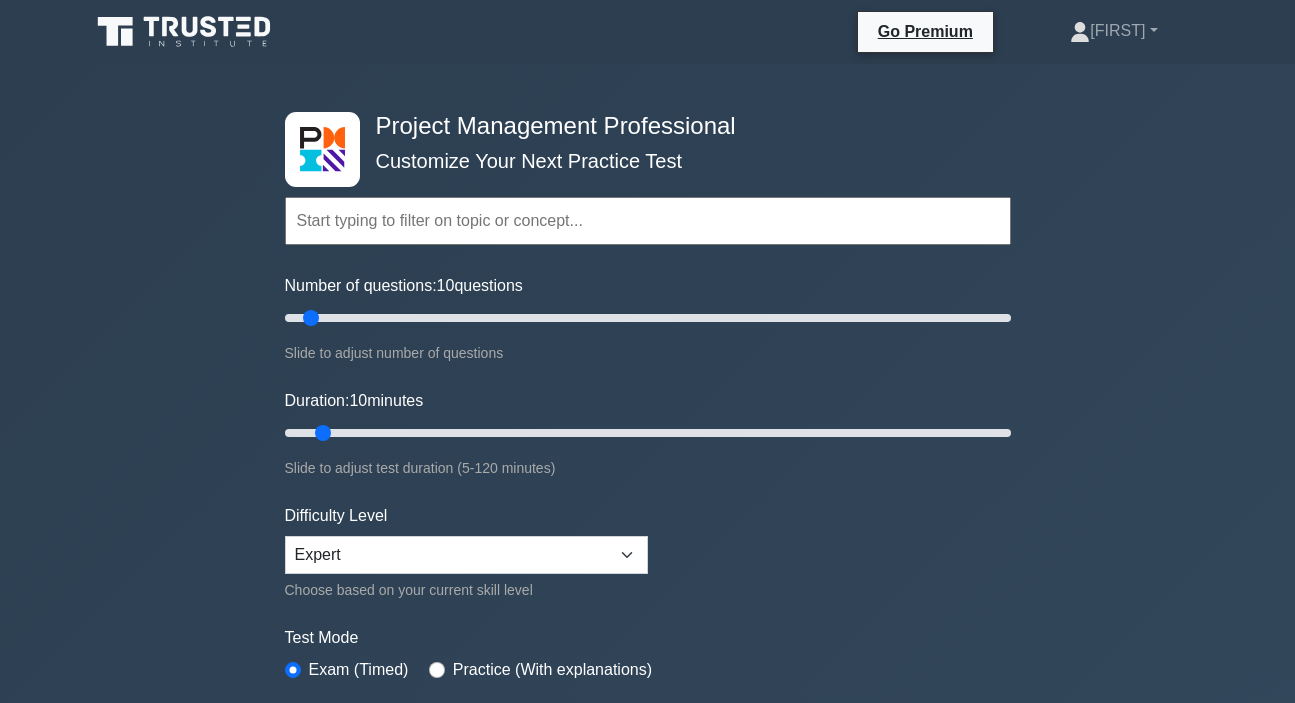 scroll, scrollTop: 147, scrollLeft: 0, axis: vertical 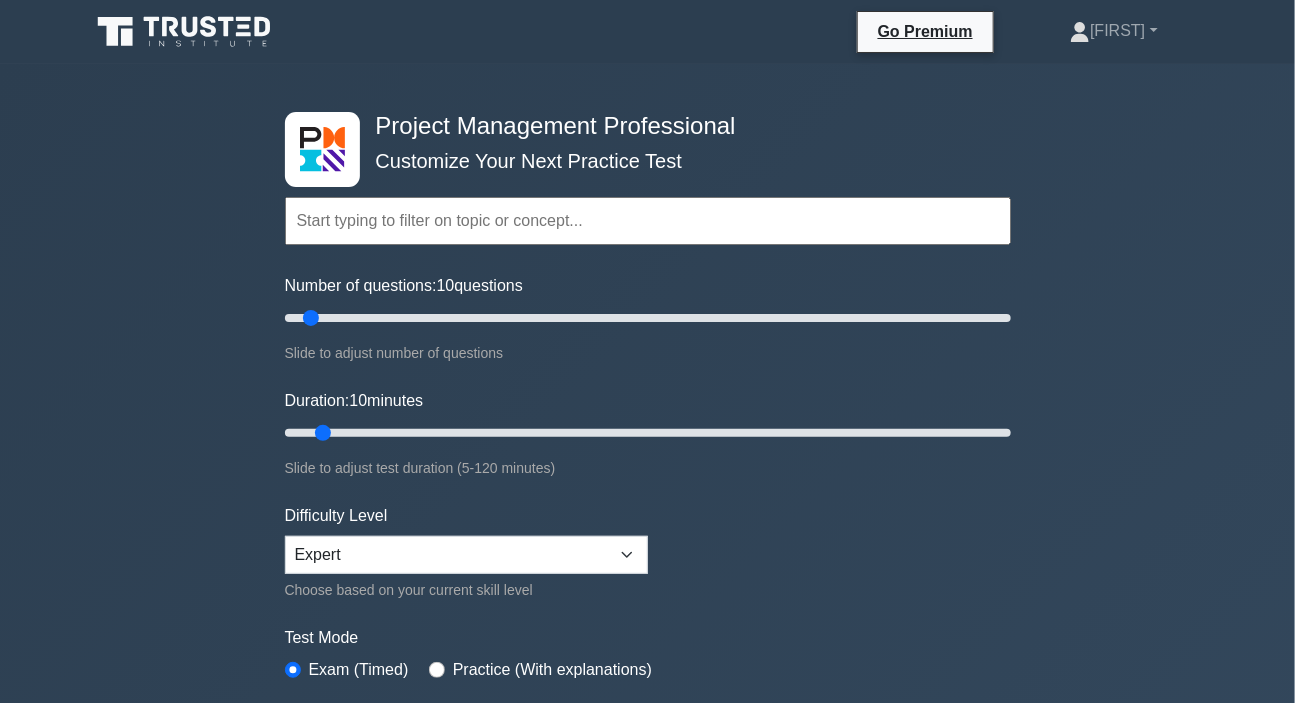click at bounding box center [648, 221] 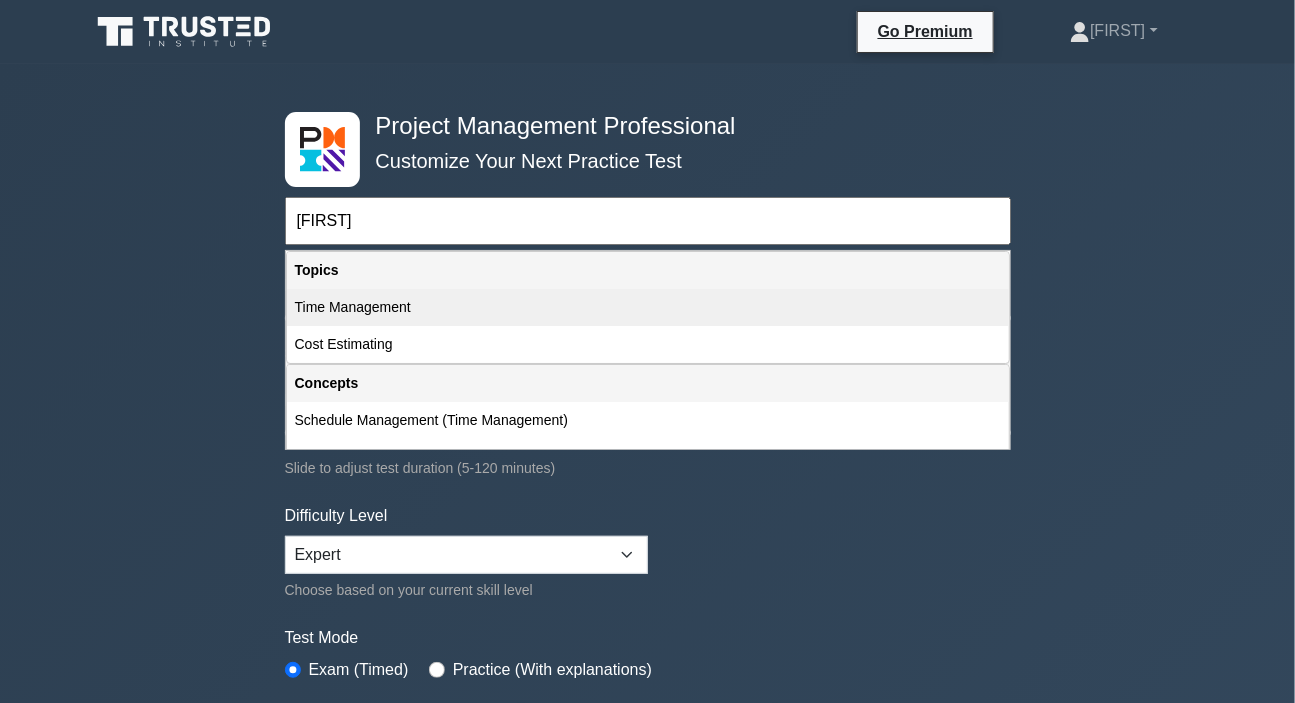 click on "Time Management" at bounding box center [648, 307] 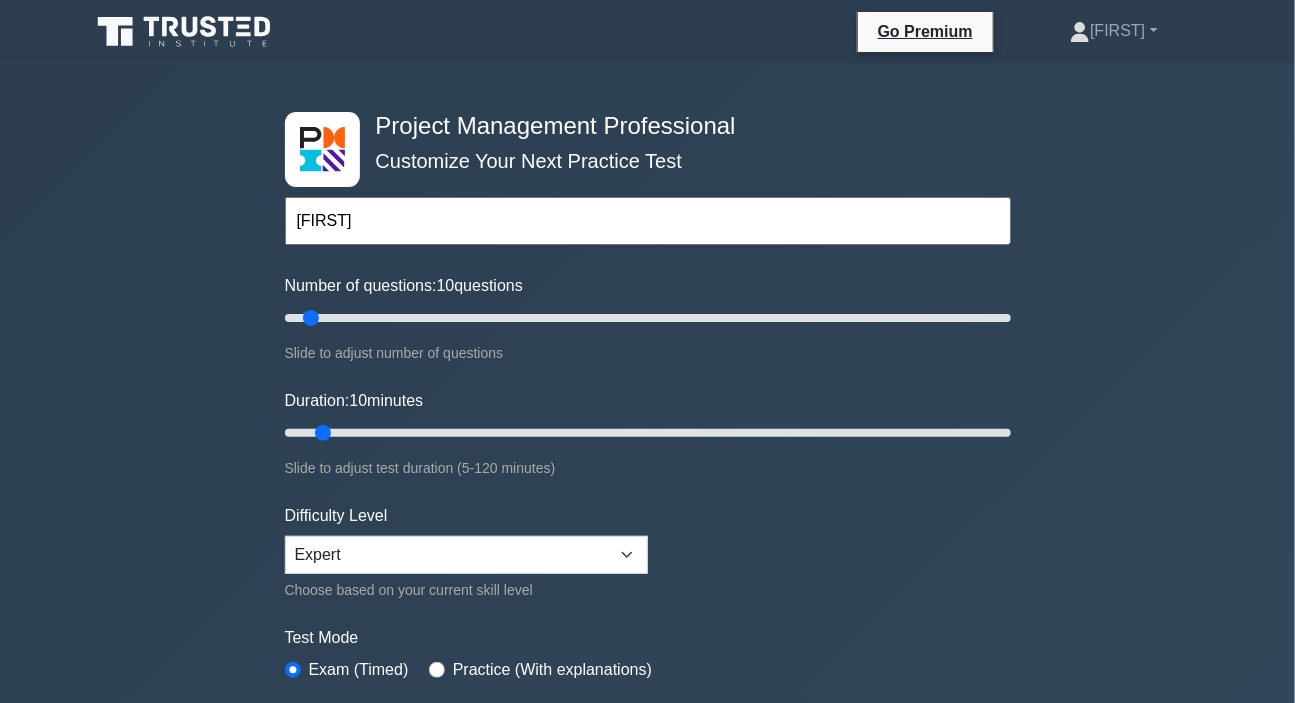 type on "Time Management" 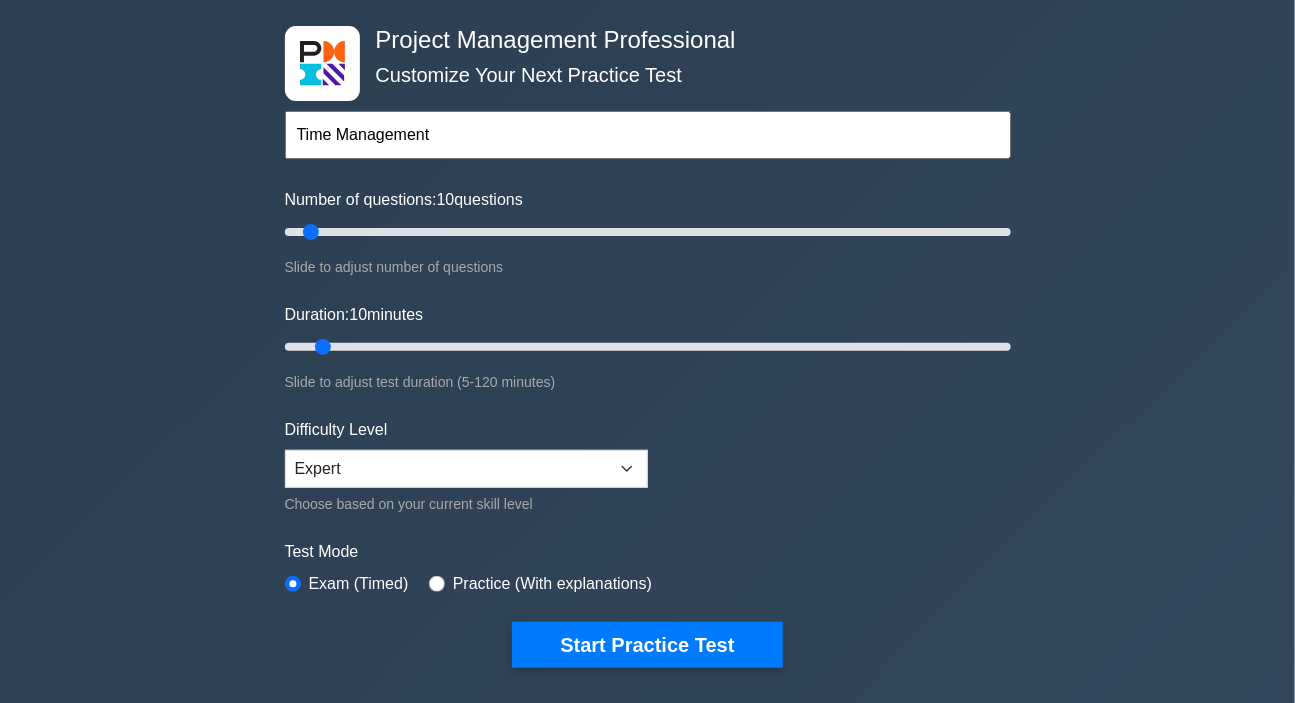 scroll, scrollTop: 90, scrollLeft: 0, axis: vertical 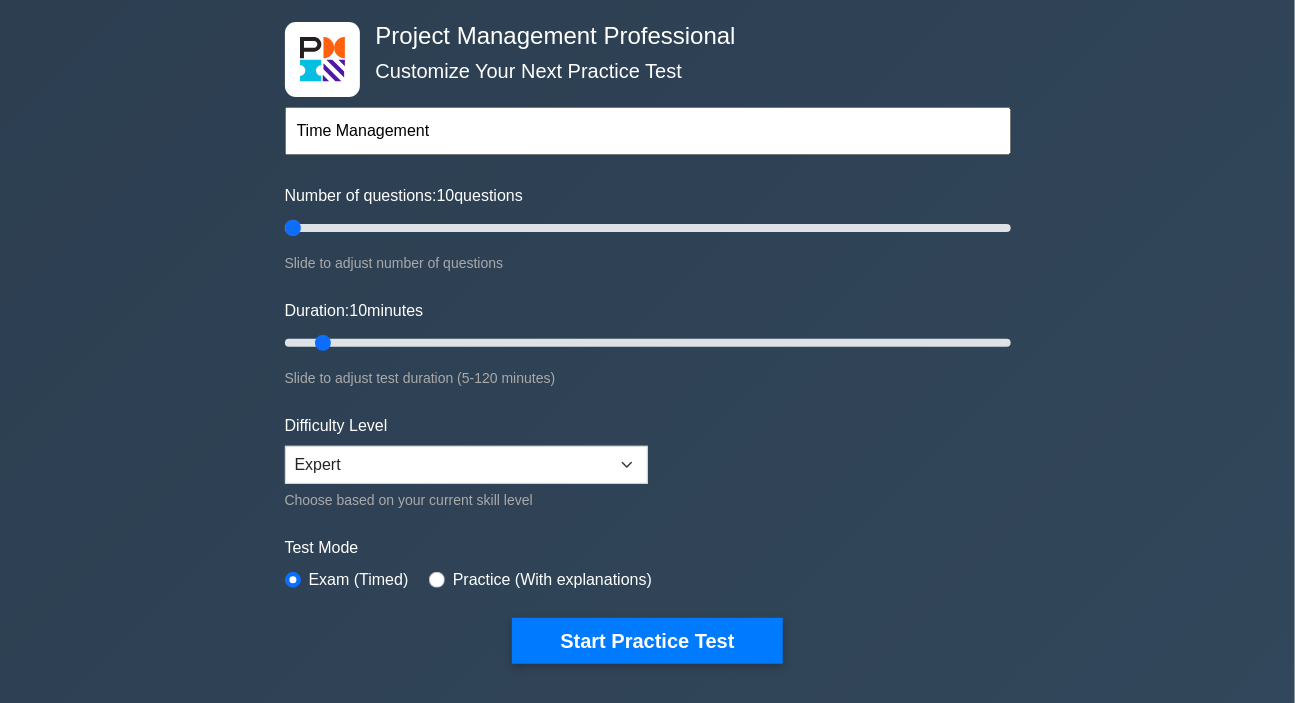 drag, startPoint x: 303, startPoint y: 229, endPoint x: 278, endPoint y: 229, distance: 25 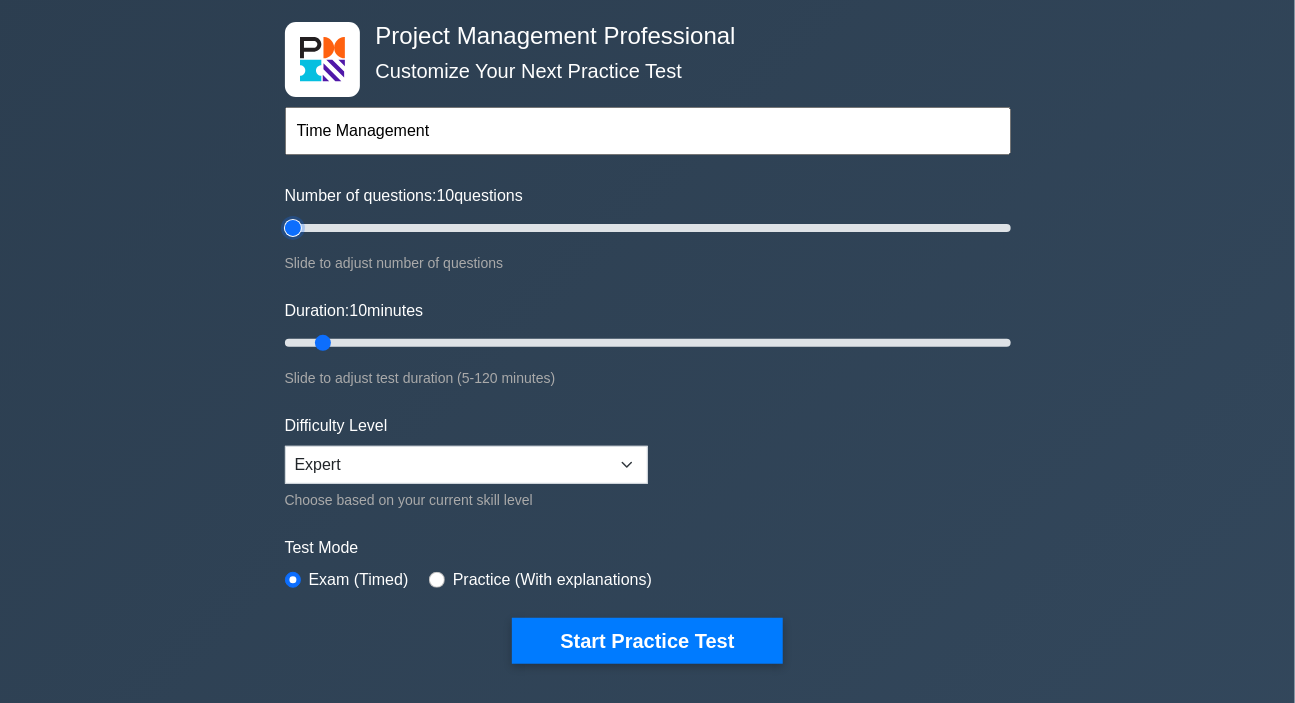 type on "5" 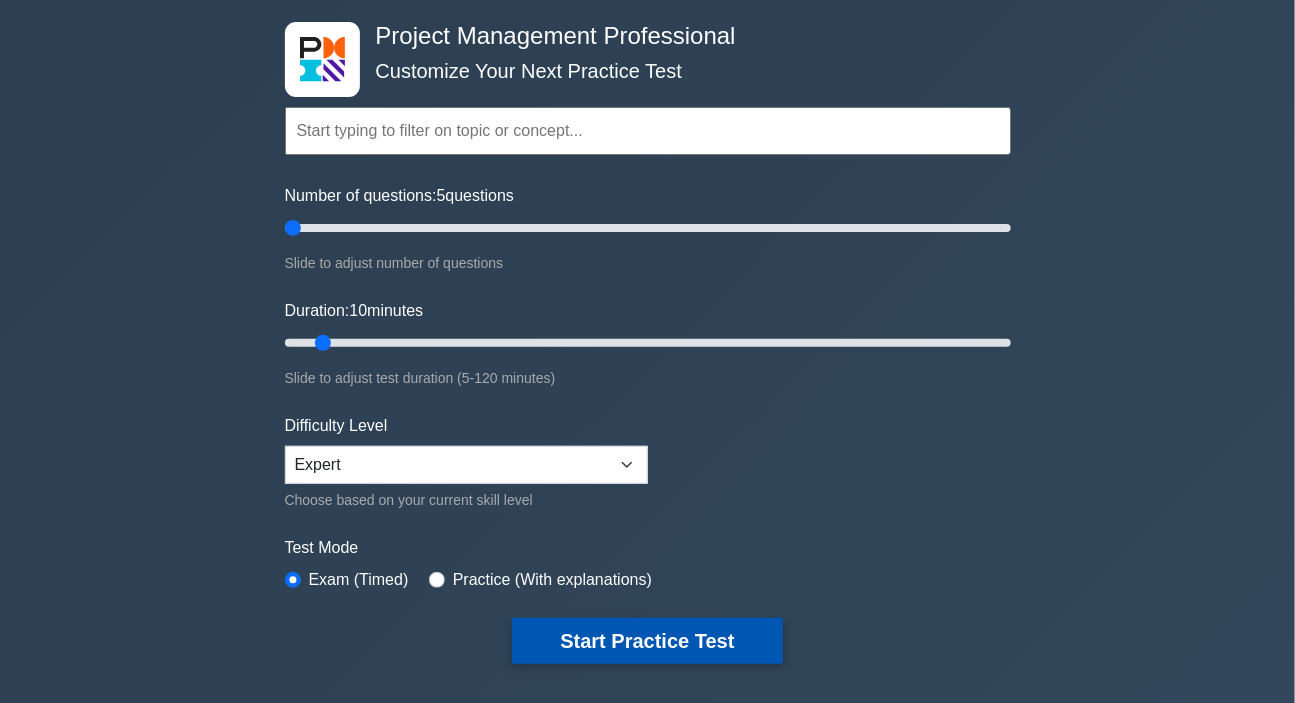 click on "Start Practice Test" at bounding box center [647, 641] 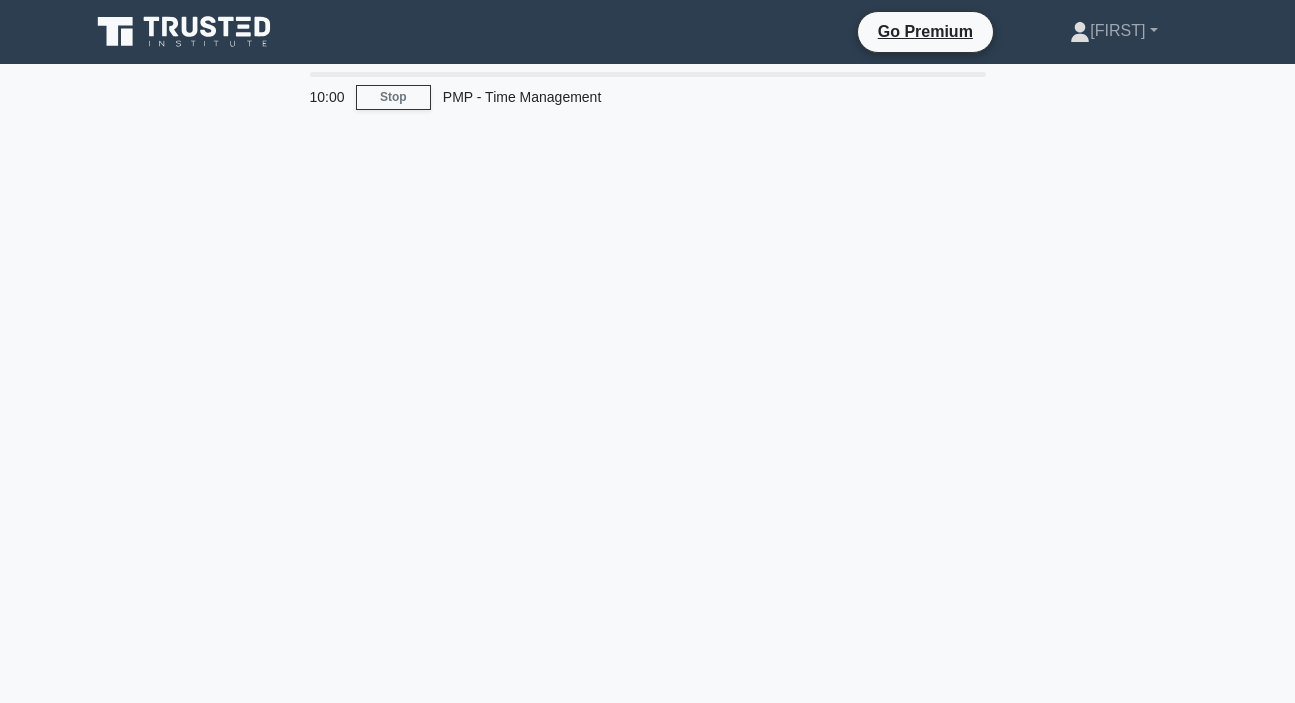 scroll, scrollTop: 0, scrollLeft: 0, axis: both 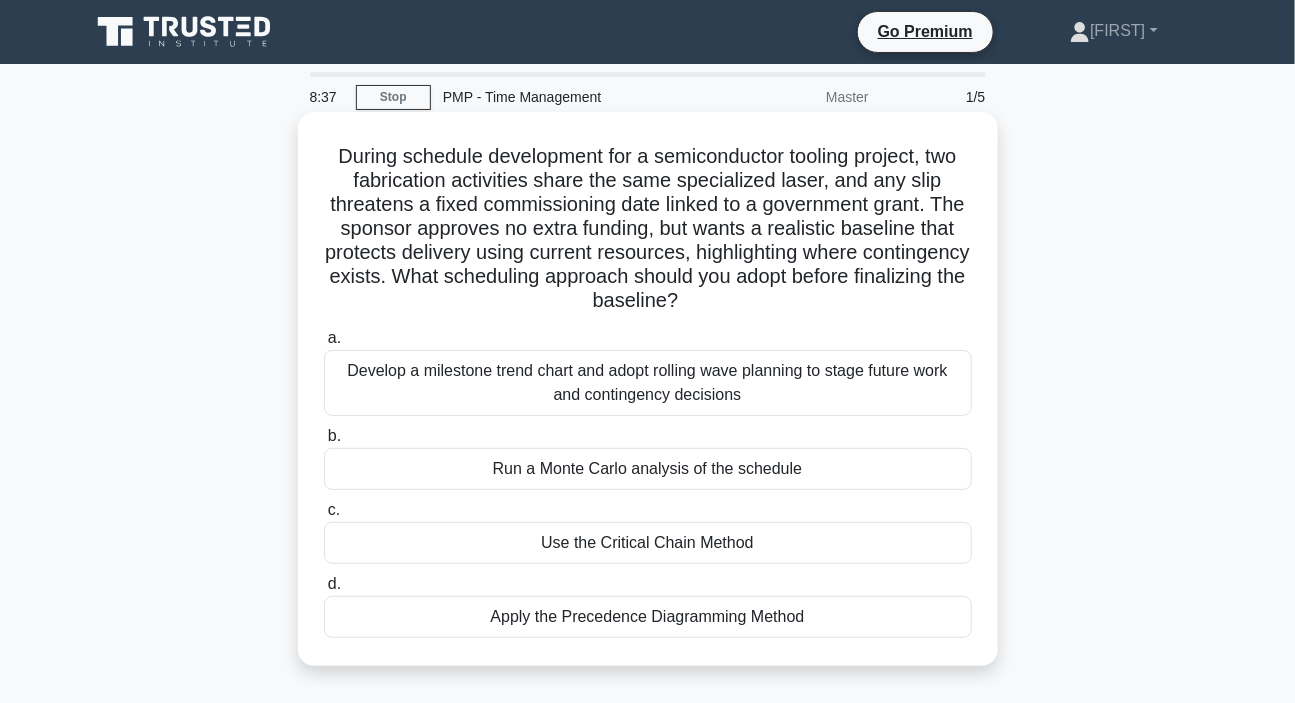click on "Use the Critical Chain Method" at bounding box center [648, 543] 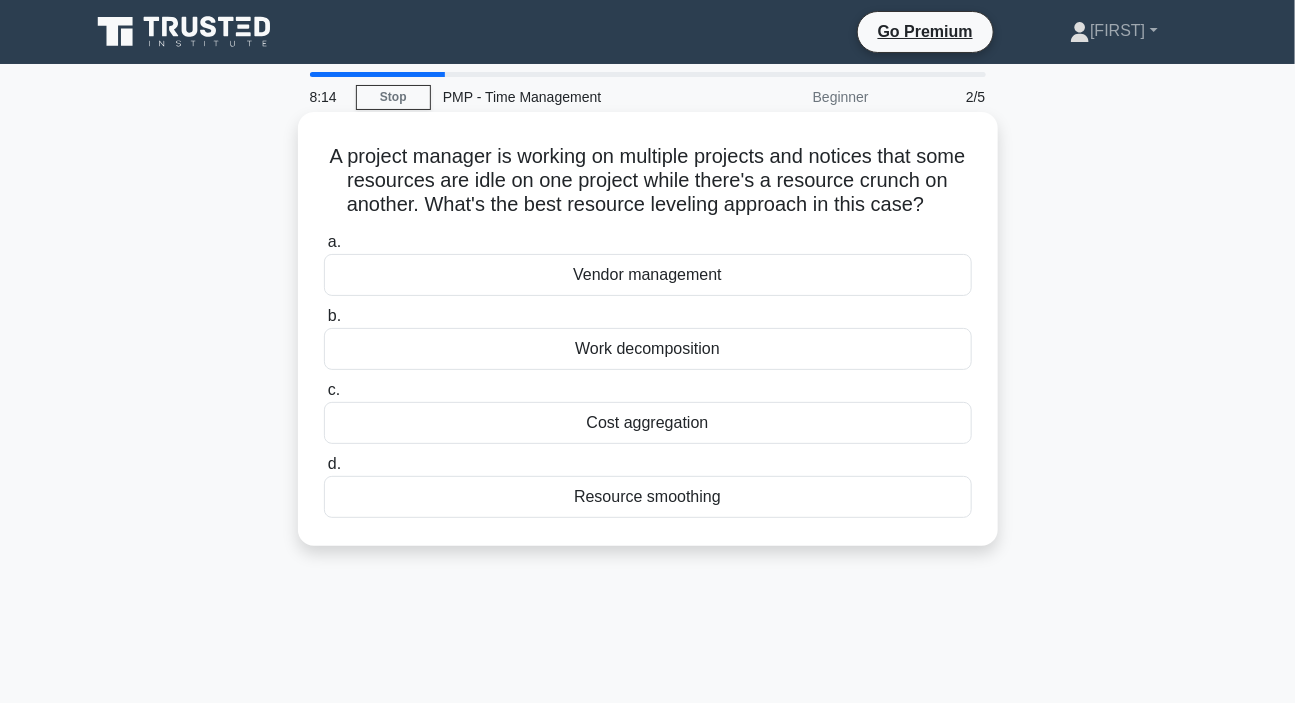 click on "Resource smoothing" at bounding box center [648, 497] 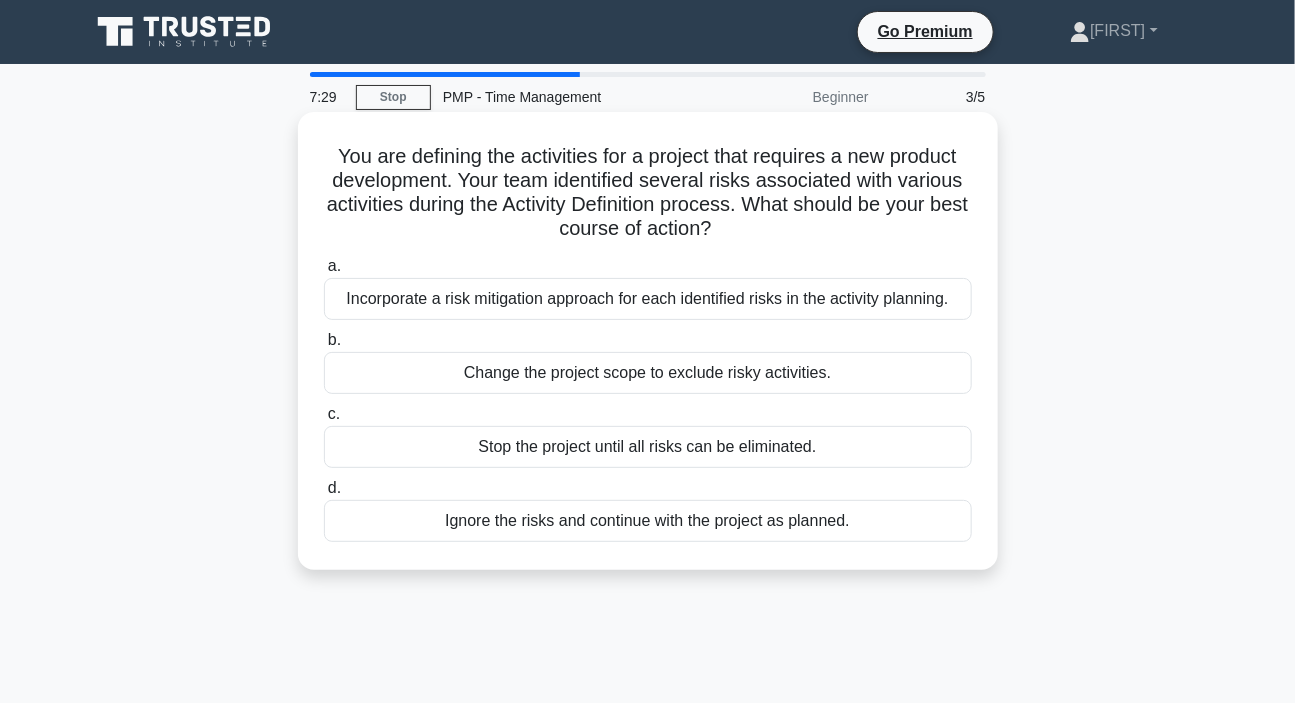 click on "Incorporate a risk mitigation approach for each identified risks in the activity planning." at bounding box center [648, 299] 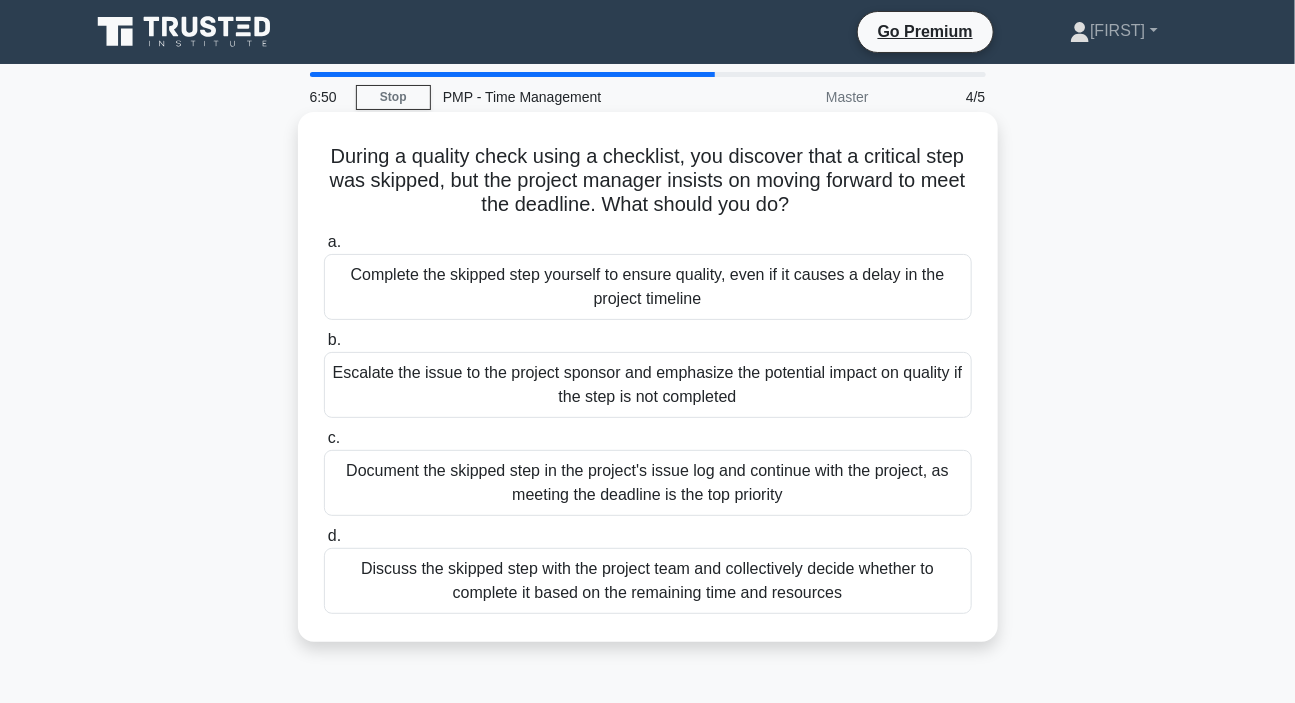 click on "Document the skipped step in the project's issue log and continue with the project, as meeting the deadline is the top priority" at bounding box center [648, 483] 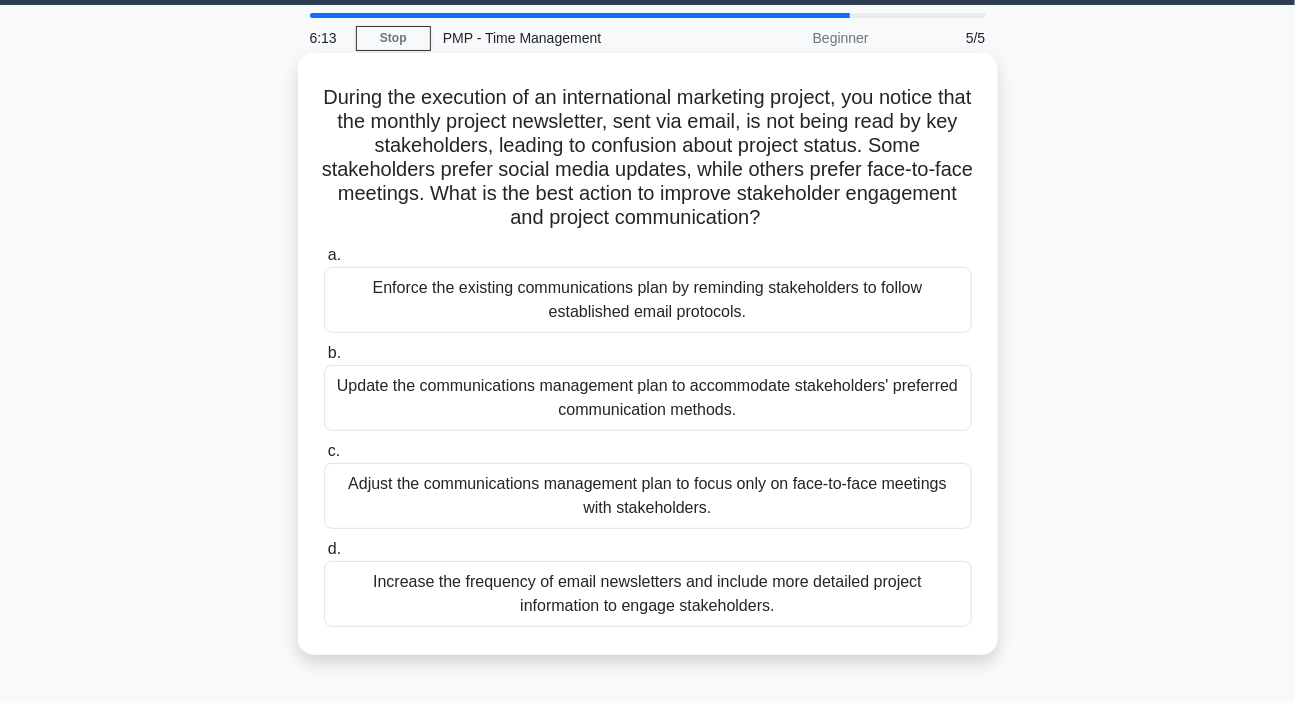 scroll, scrollTop: 90, scrollLeft: 0, axis: vertical 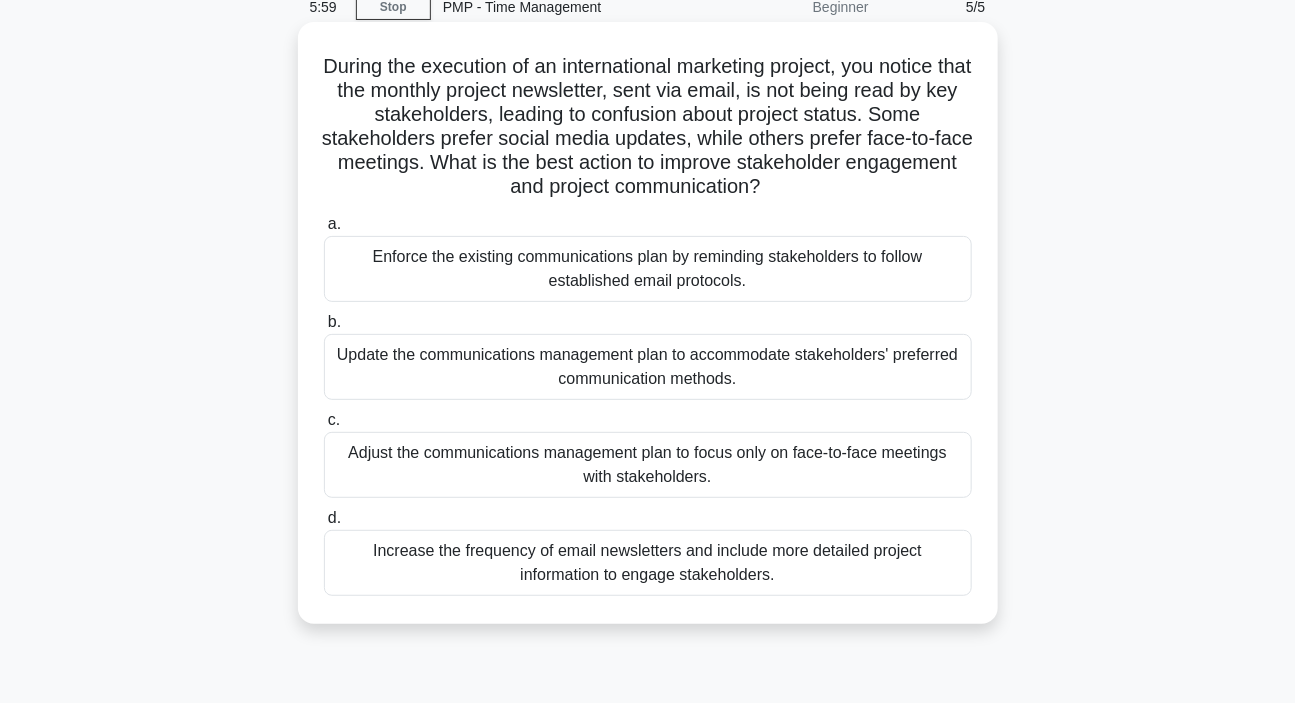 click on "Update the communications management plan to accommodate stakeholders' preferred communication methods." at bounding box center (648, 367) 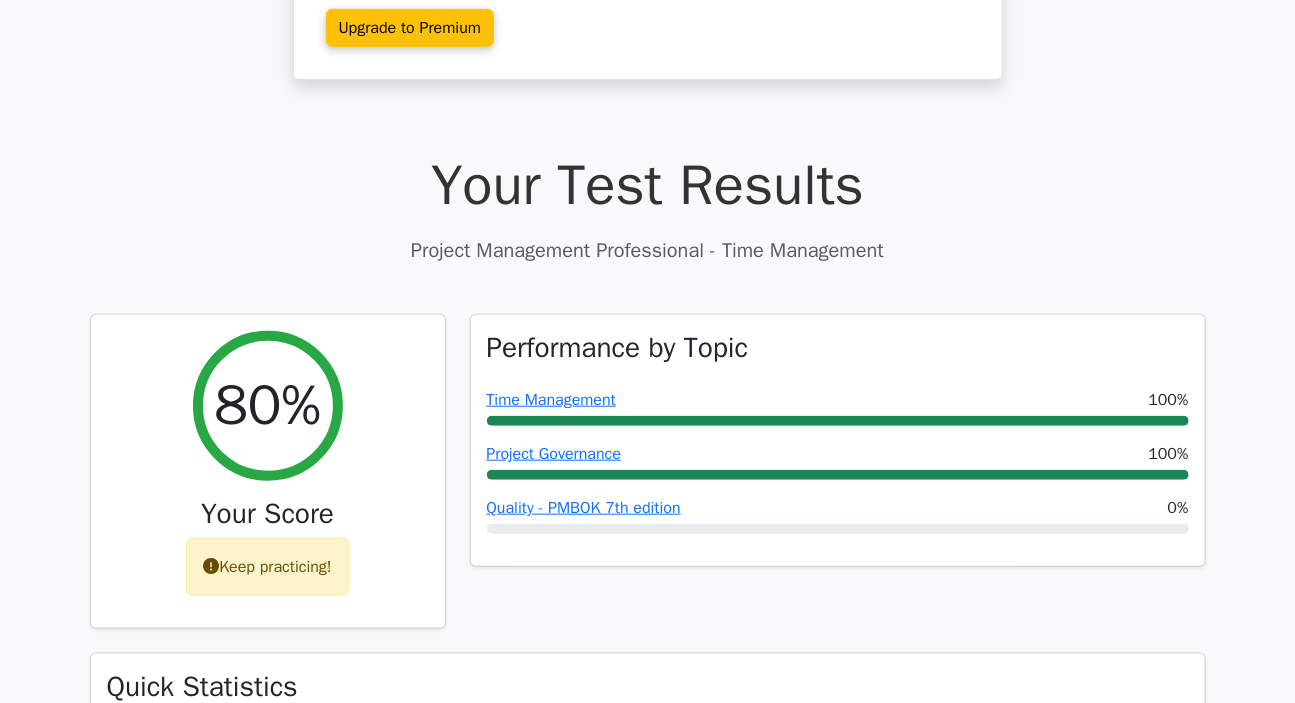 scroll, scrollTop: 454, scrollLeft: 0, axis: vertical 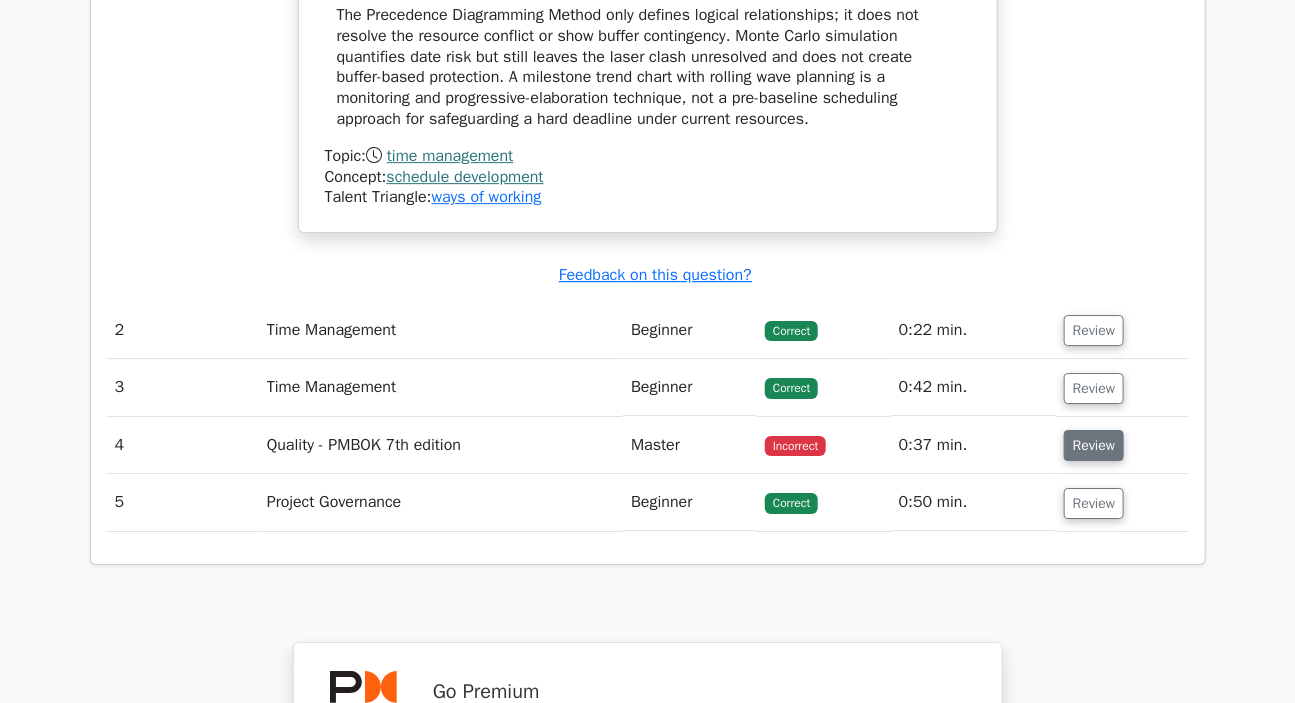 click on "Review" at bounding box center (1094, 445) 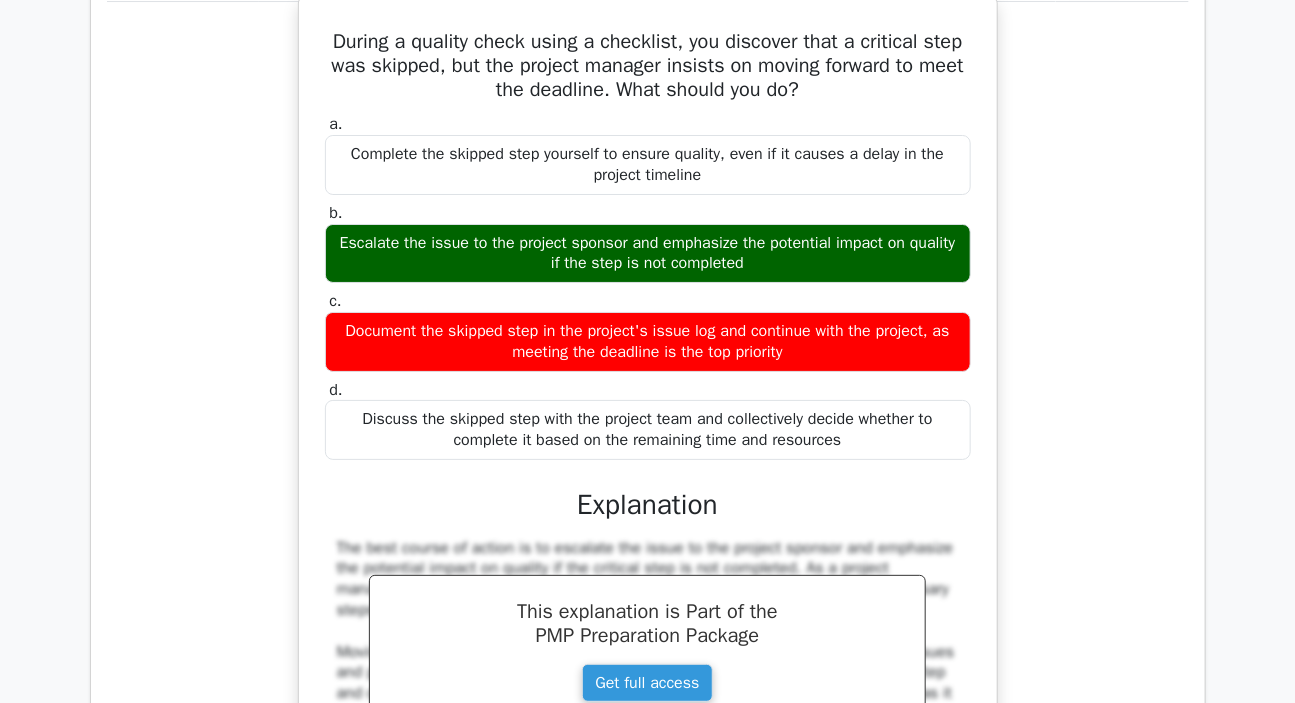 scroll, scrollTop: 2909, scrollLeft: 0, axis: vertical 